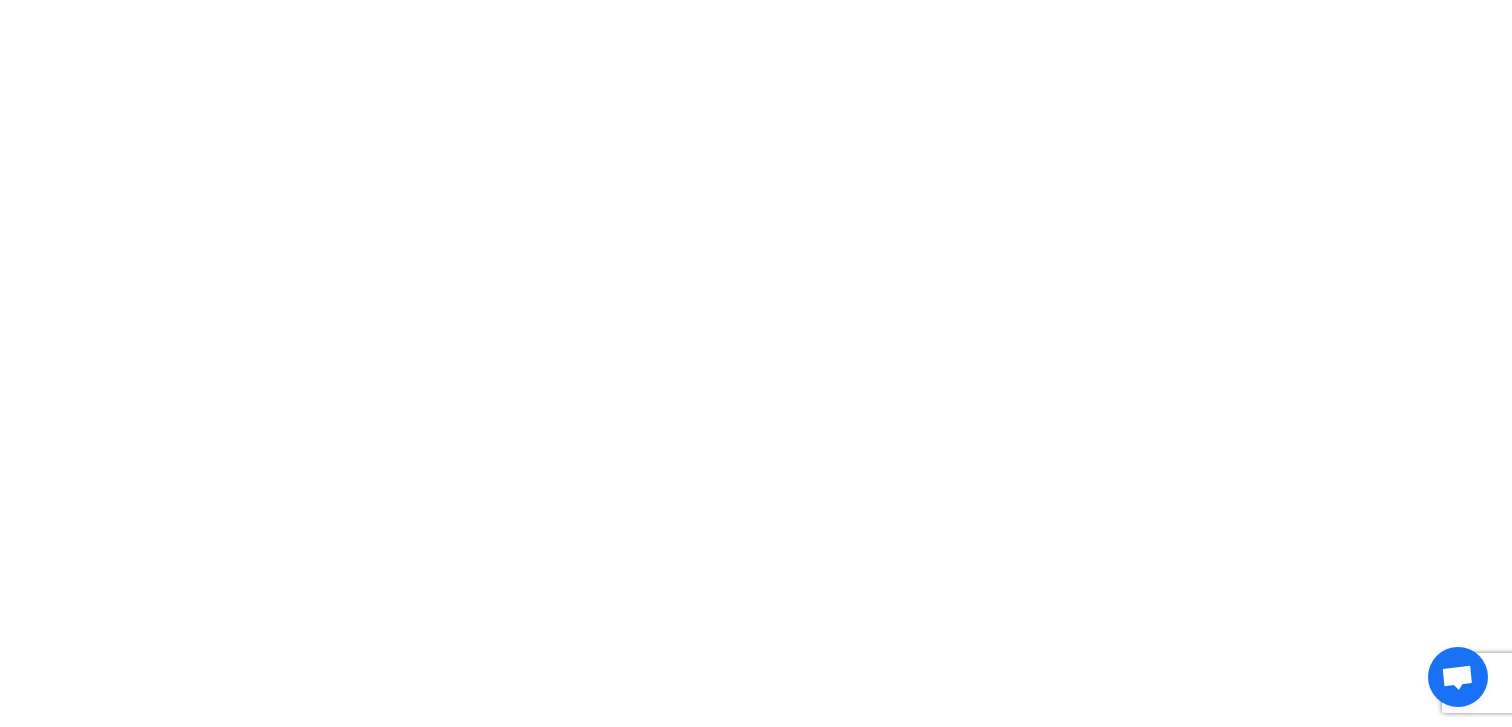scroll, scrollTop: 0, scrollLeft: 0, axis: both 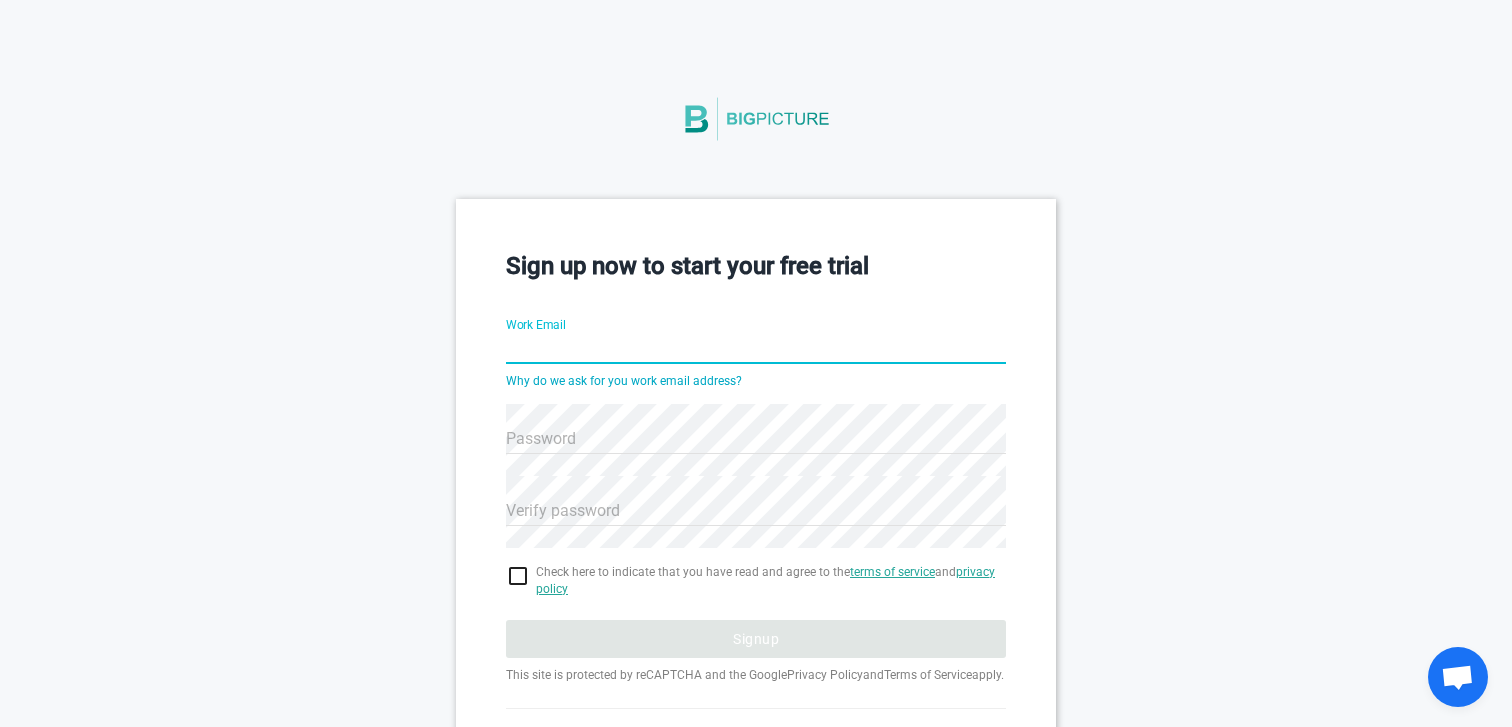 click on "Work Email" at bounding box center (756, 350) 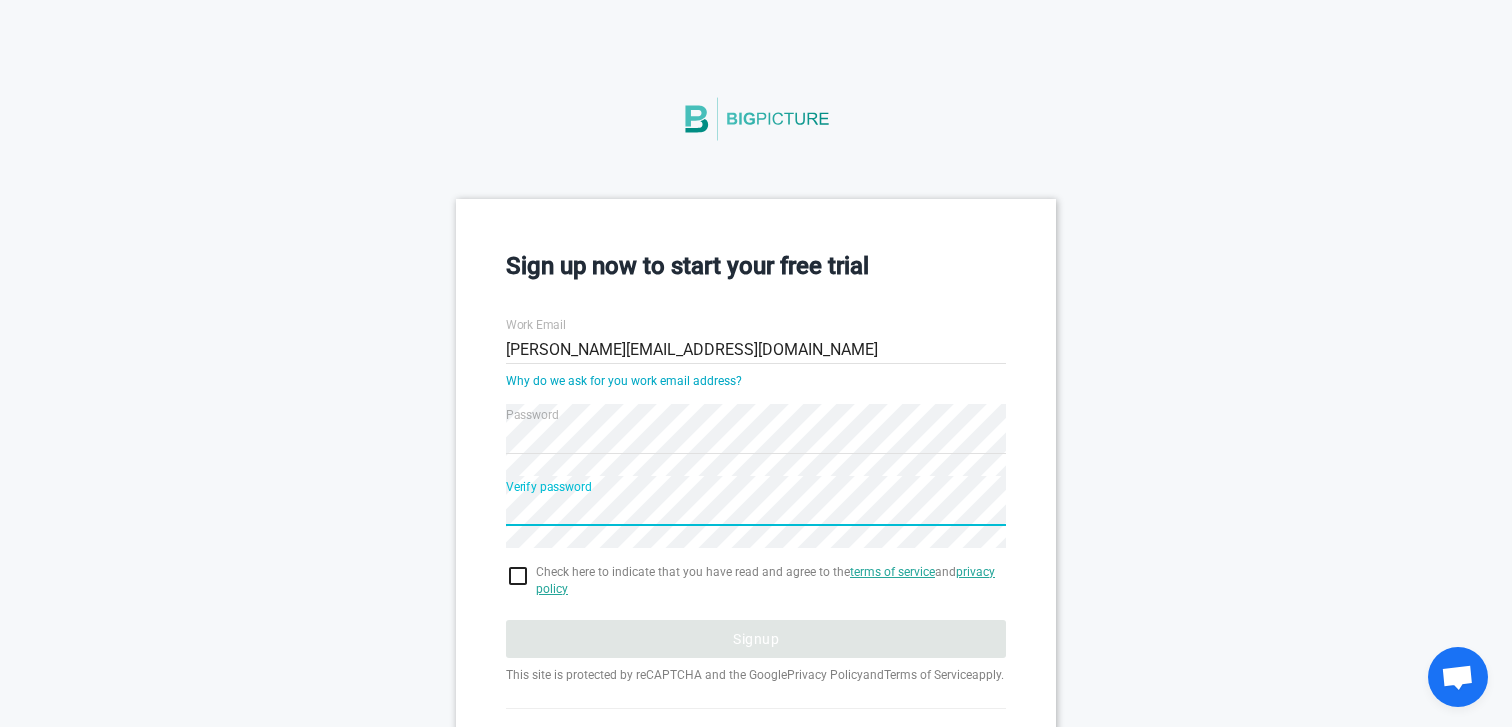 click at bounding box center (756, 576) 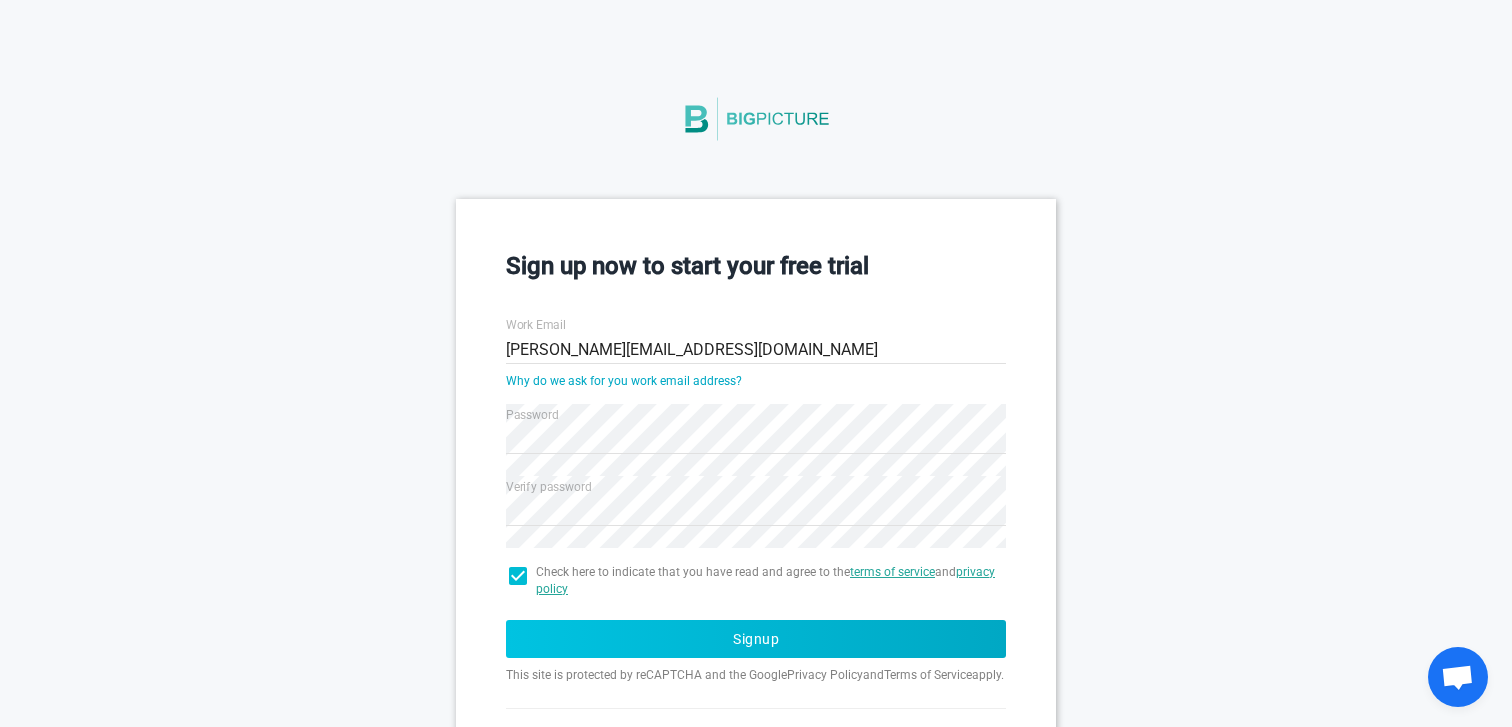 click on "Signup" at bounding box center [756, 639] 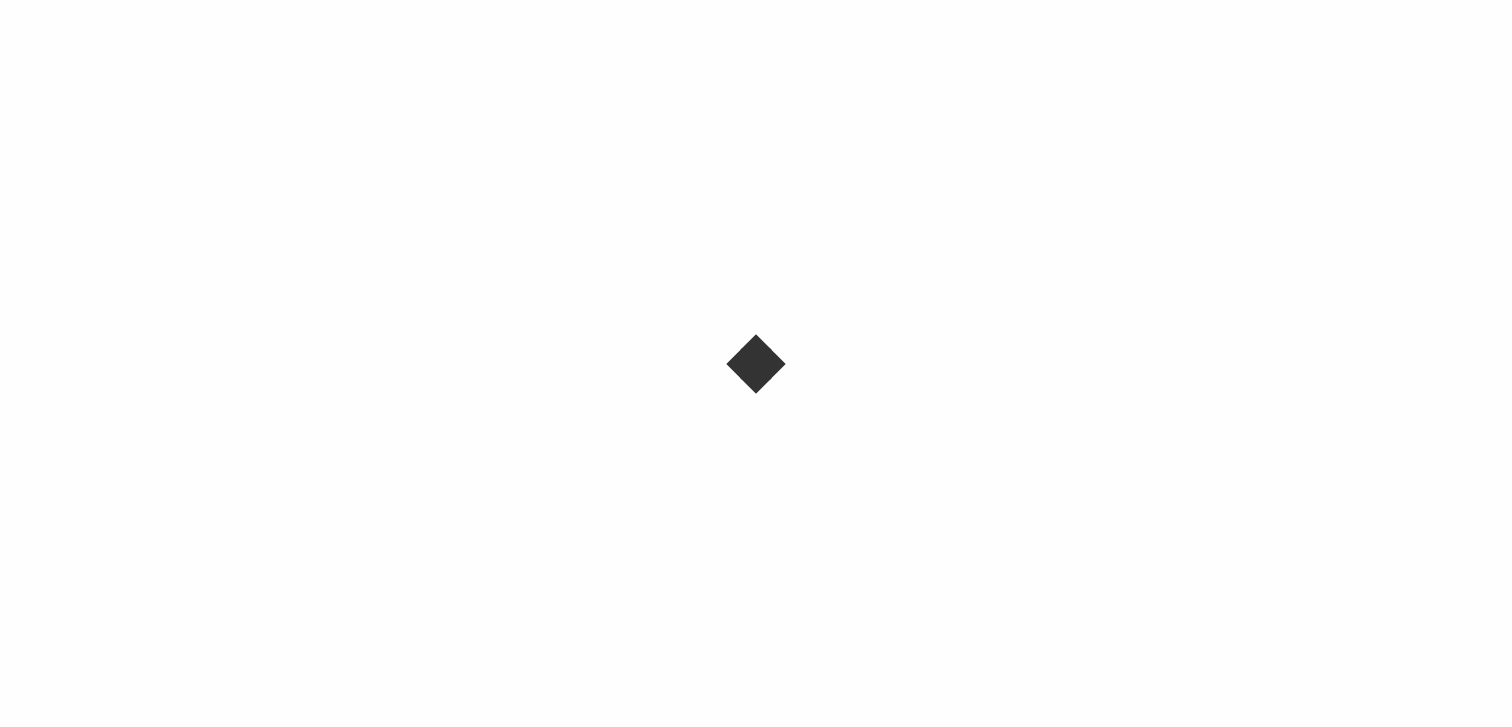 scroll, scrollTop: 0, scrollLeft: 0, axis: both 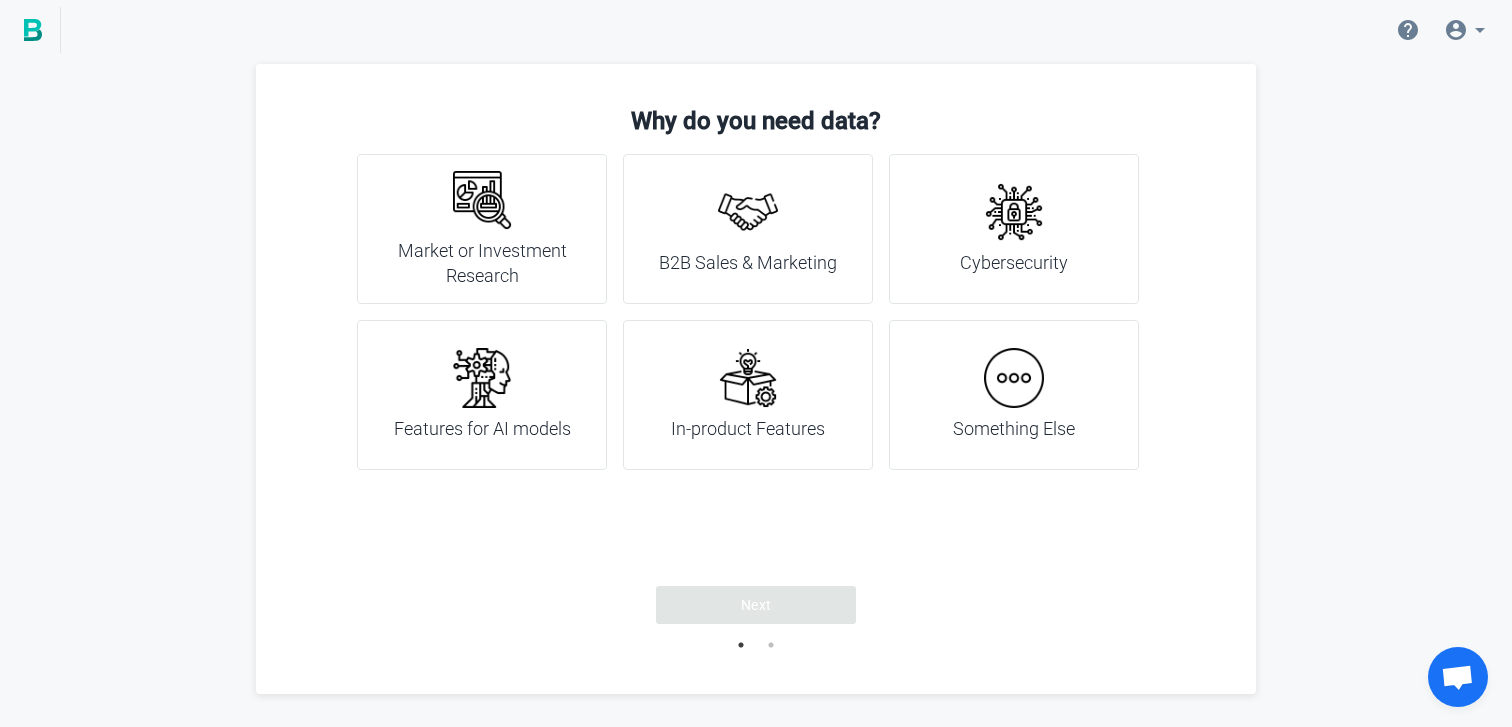 click on "B2B Sales & Marketing" at bounding box center (748, 229) 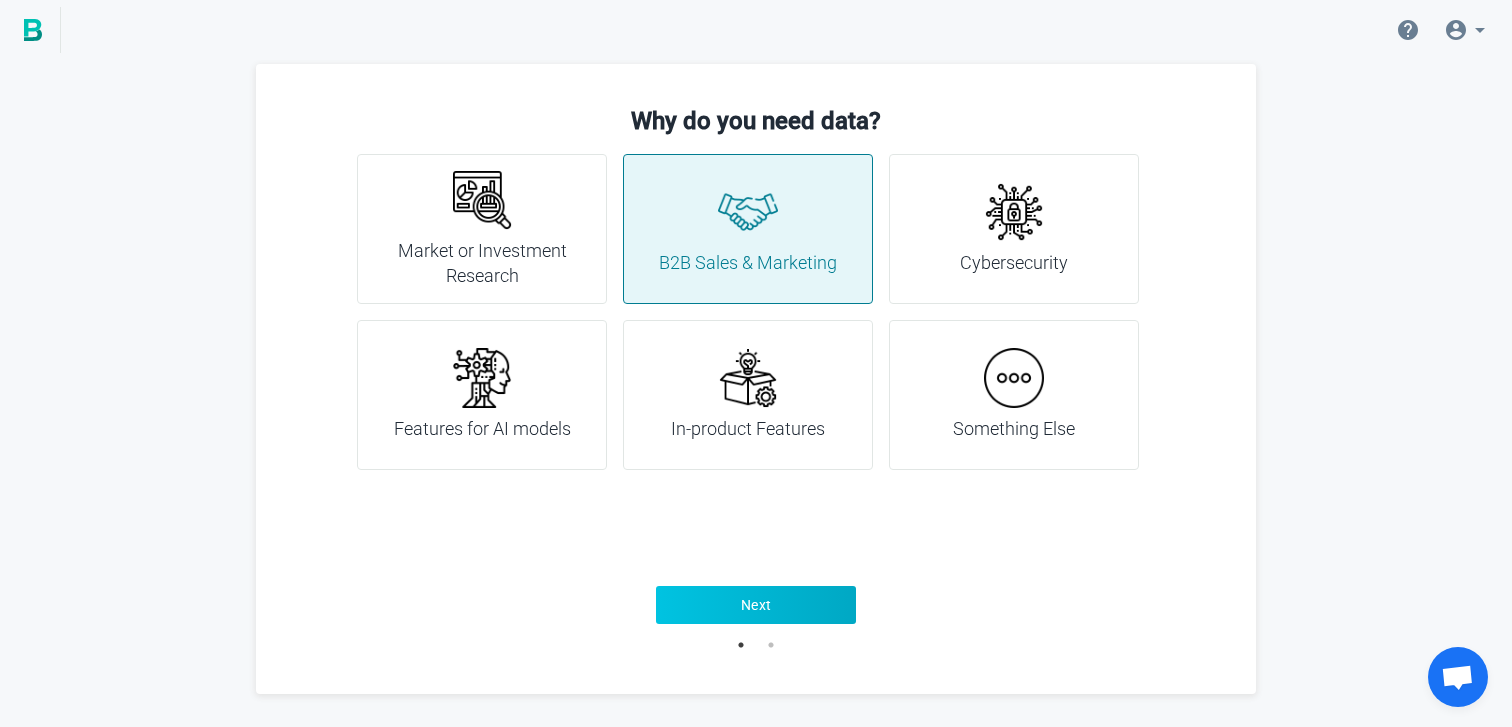 click on "Next" at bounding box center [756, 605] 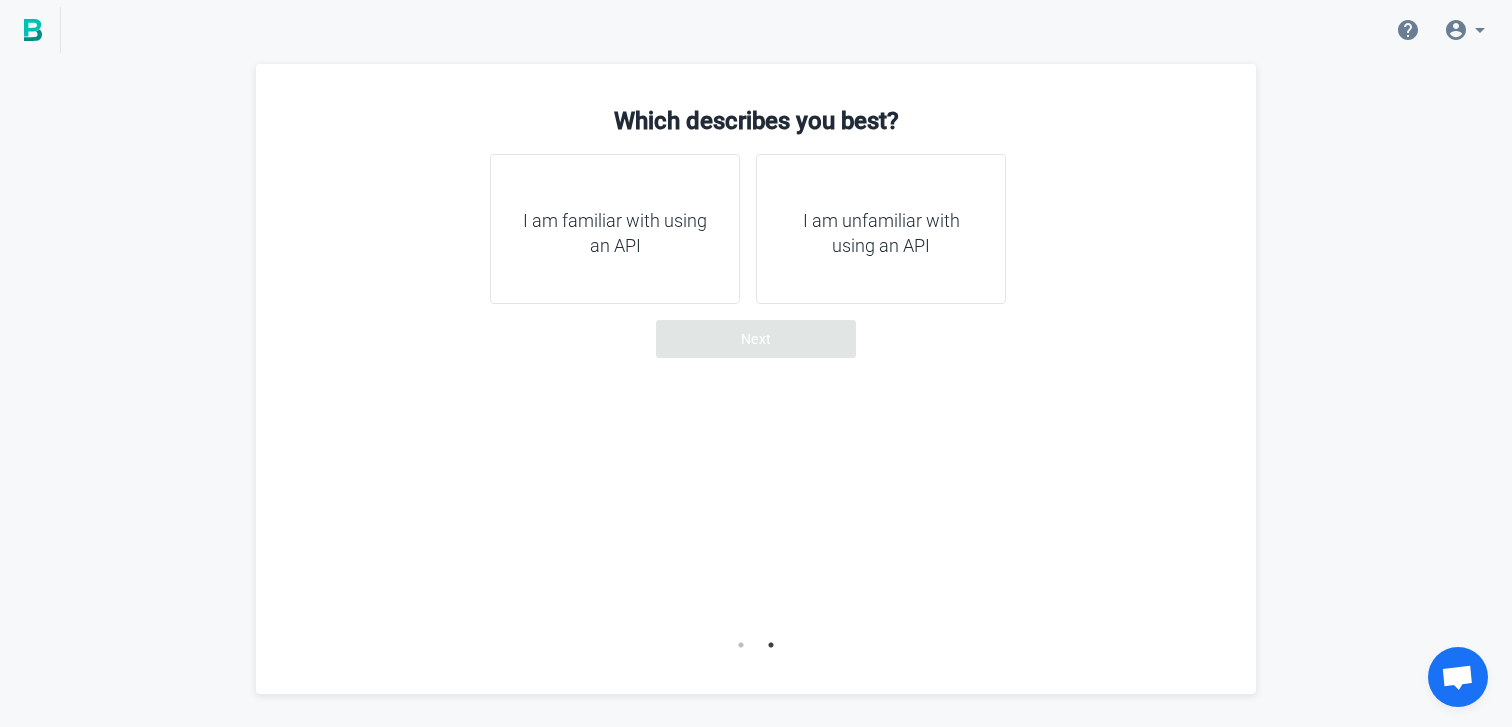 click on "I am familiar with using an API" at bounding box center [615, 233] 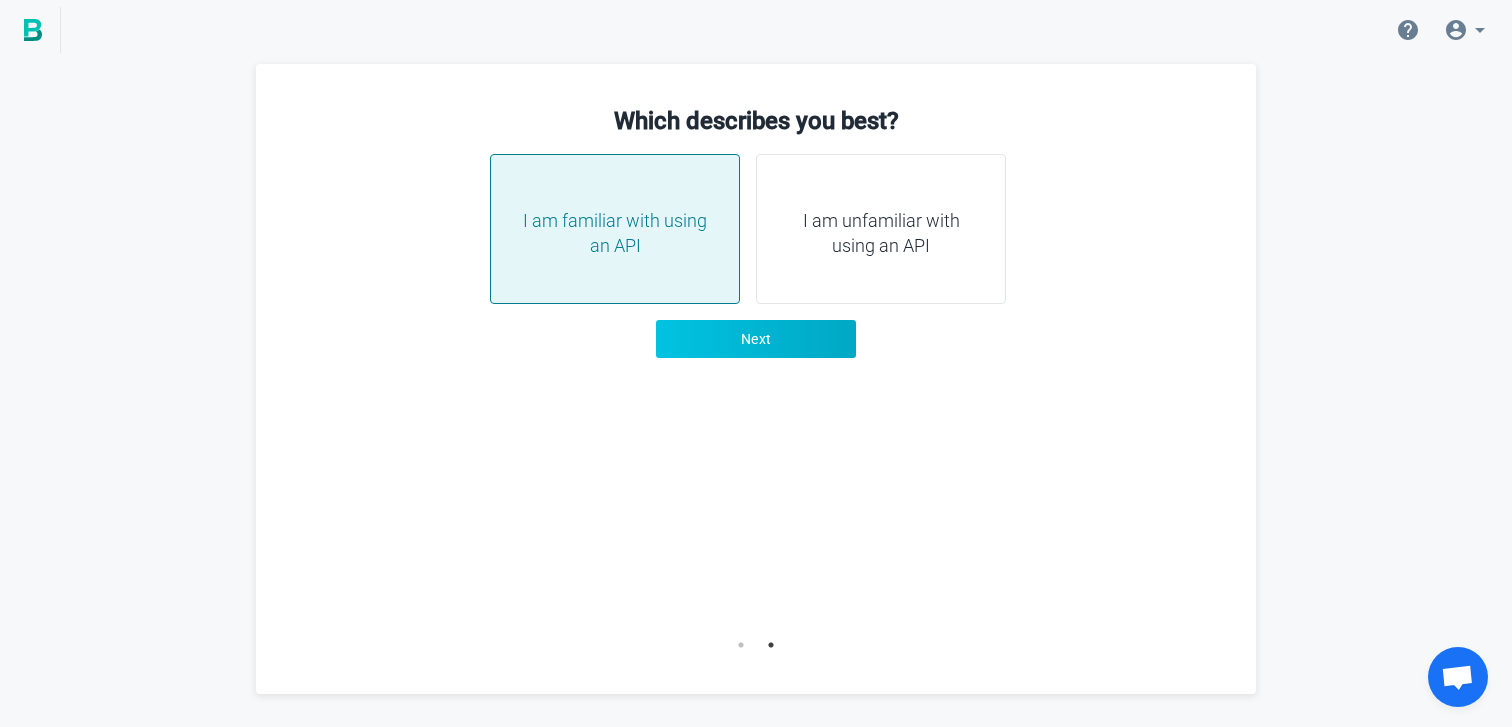 click on "Next" at bounding box center [756, 339] 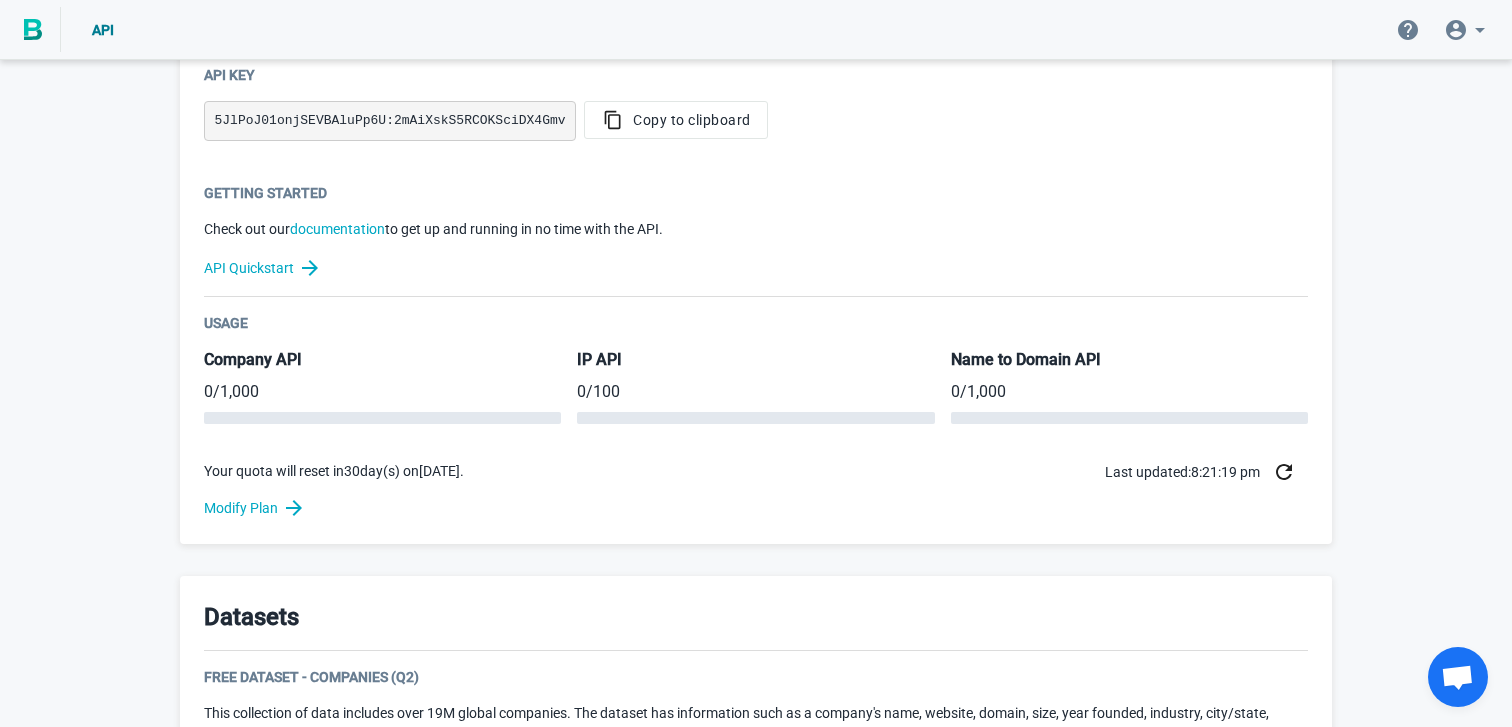 scroll, scrollTop: 580, scrollLeft: 0, axis: vertical 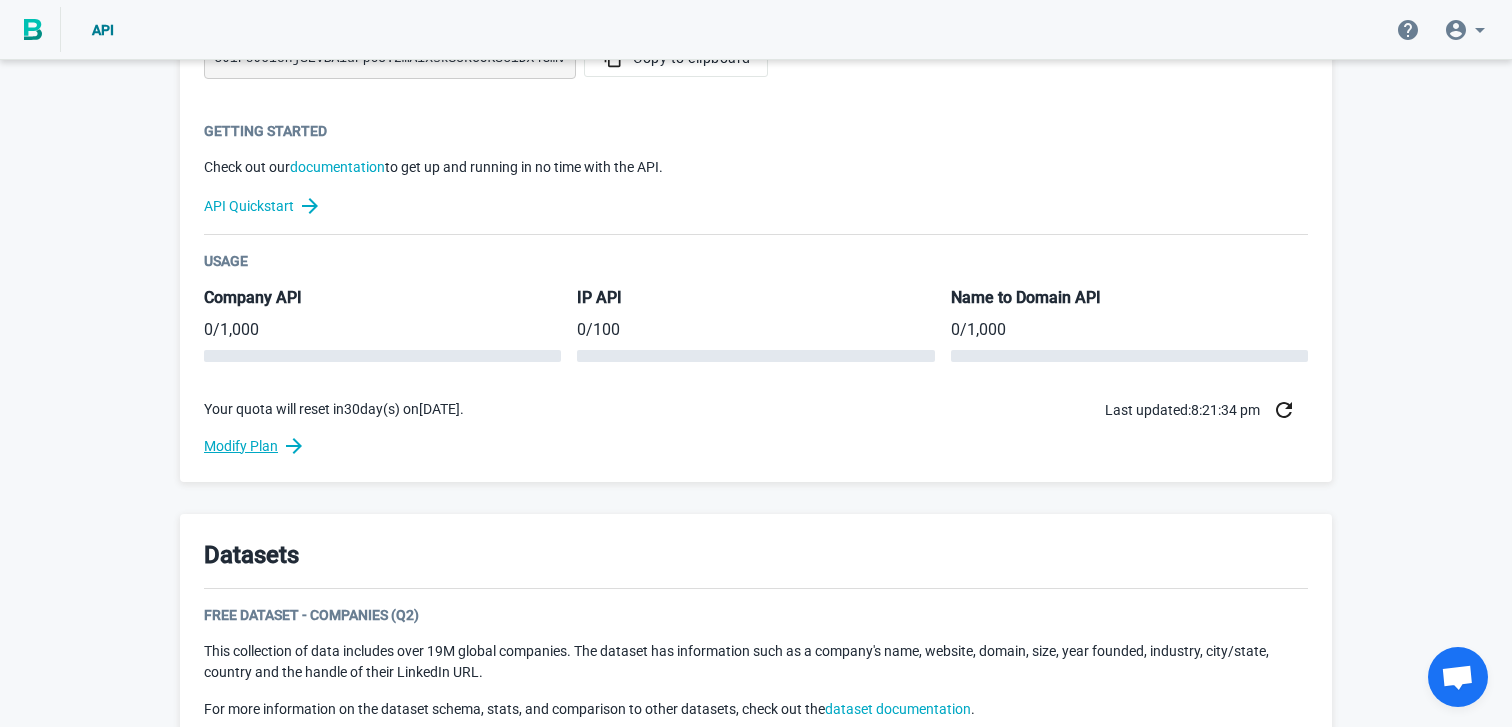 click 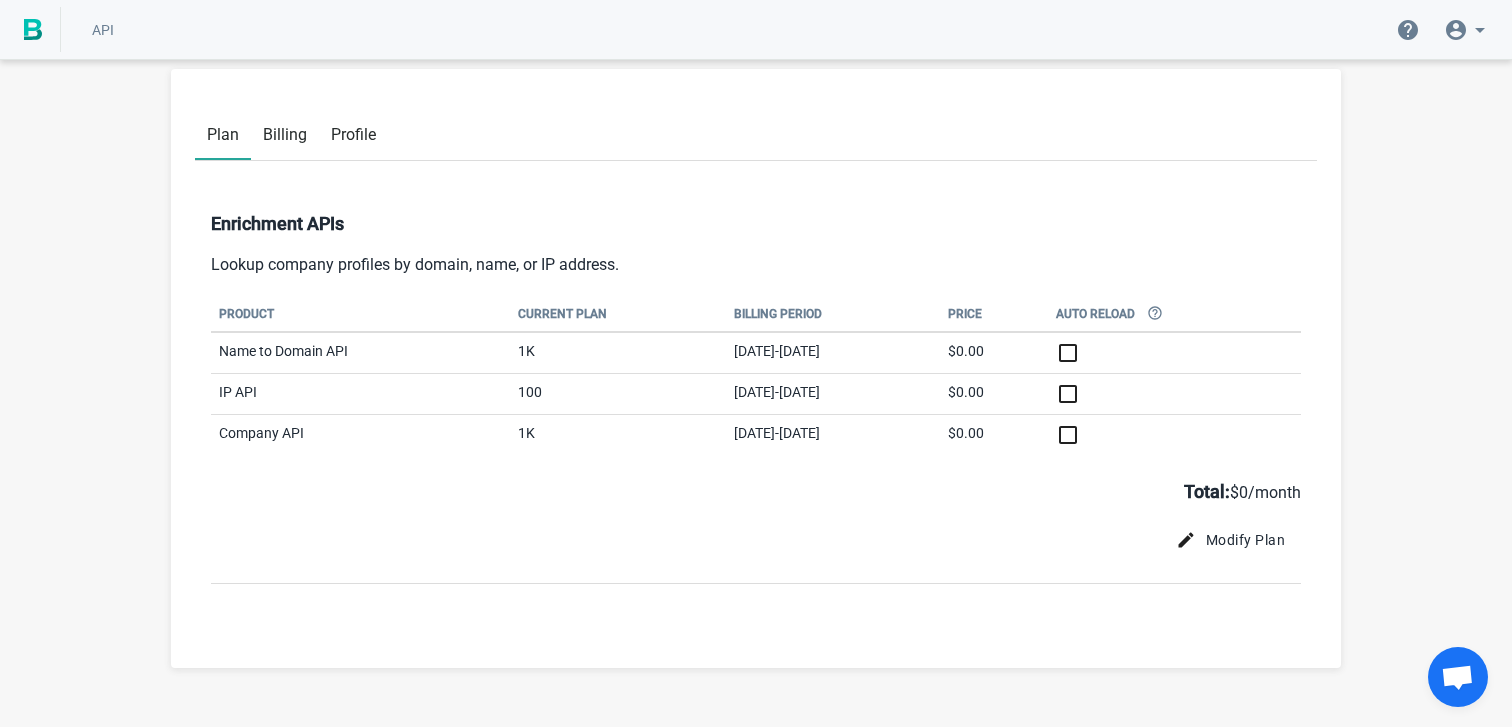 scroll, scrollTop: 38, scrollLeft: 0, axis: vertical 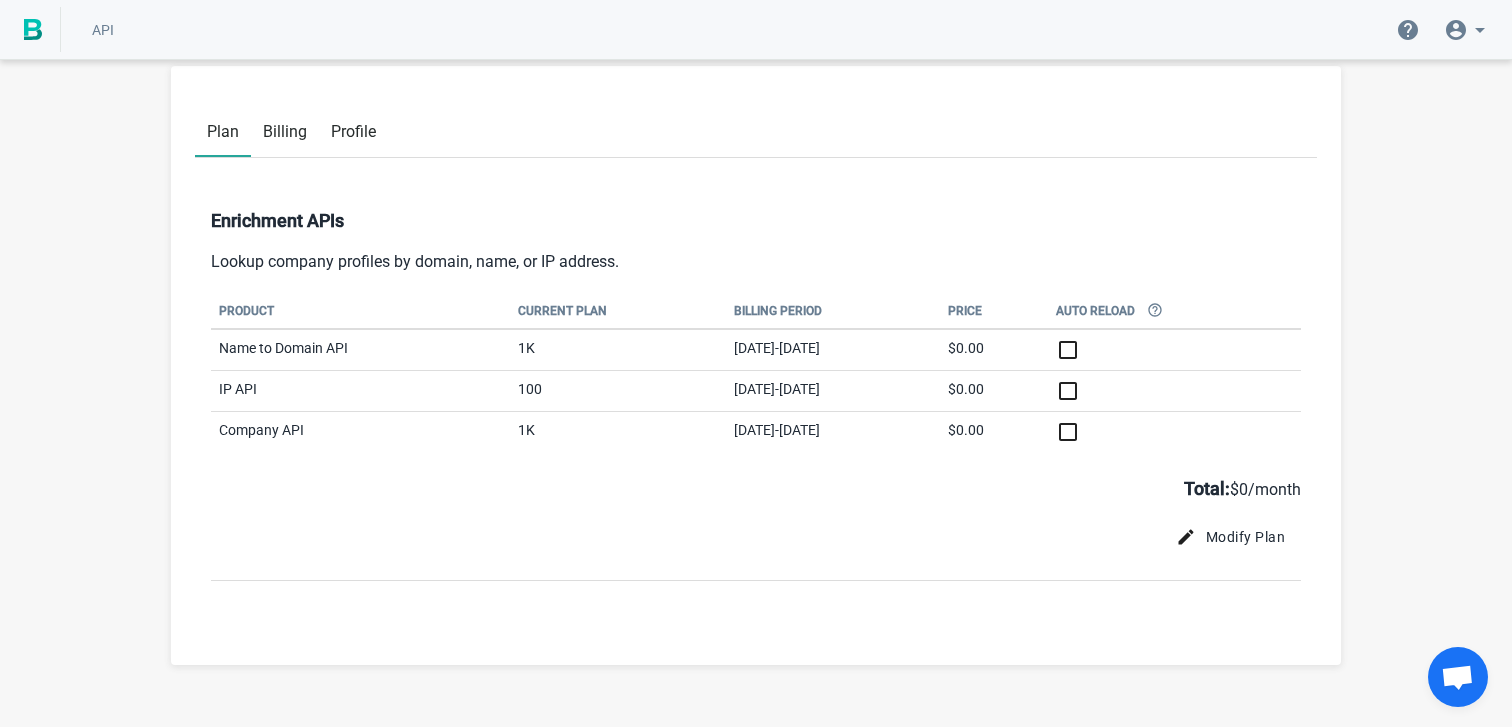 click on "Billing" at bounding box center (285, 131) 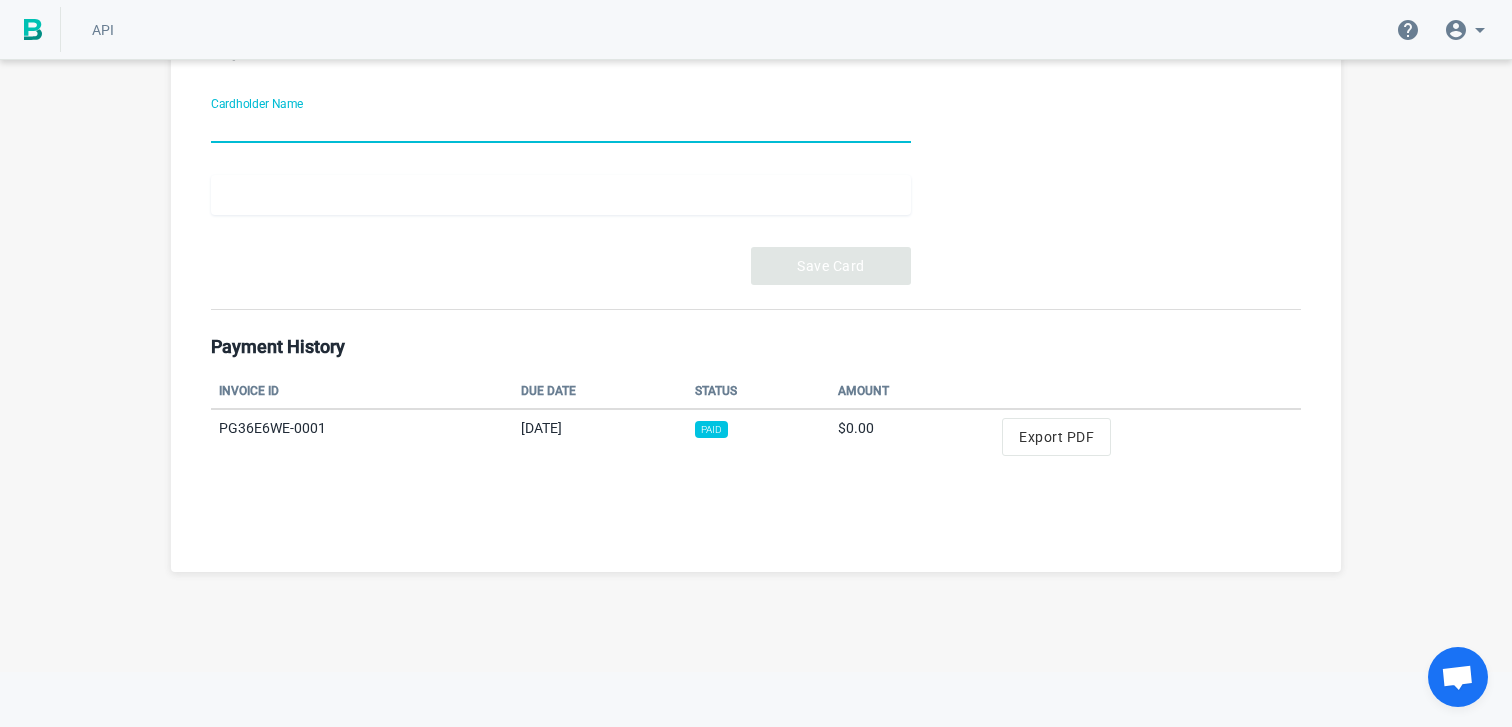 scroll, scrollTop: 0, scrollLeft: 0, axis: both 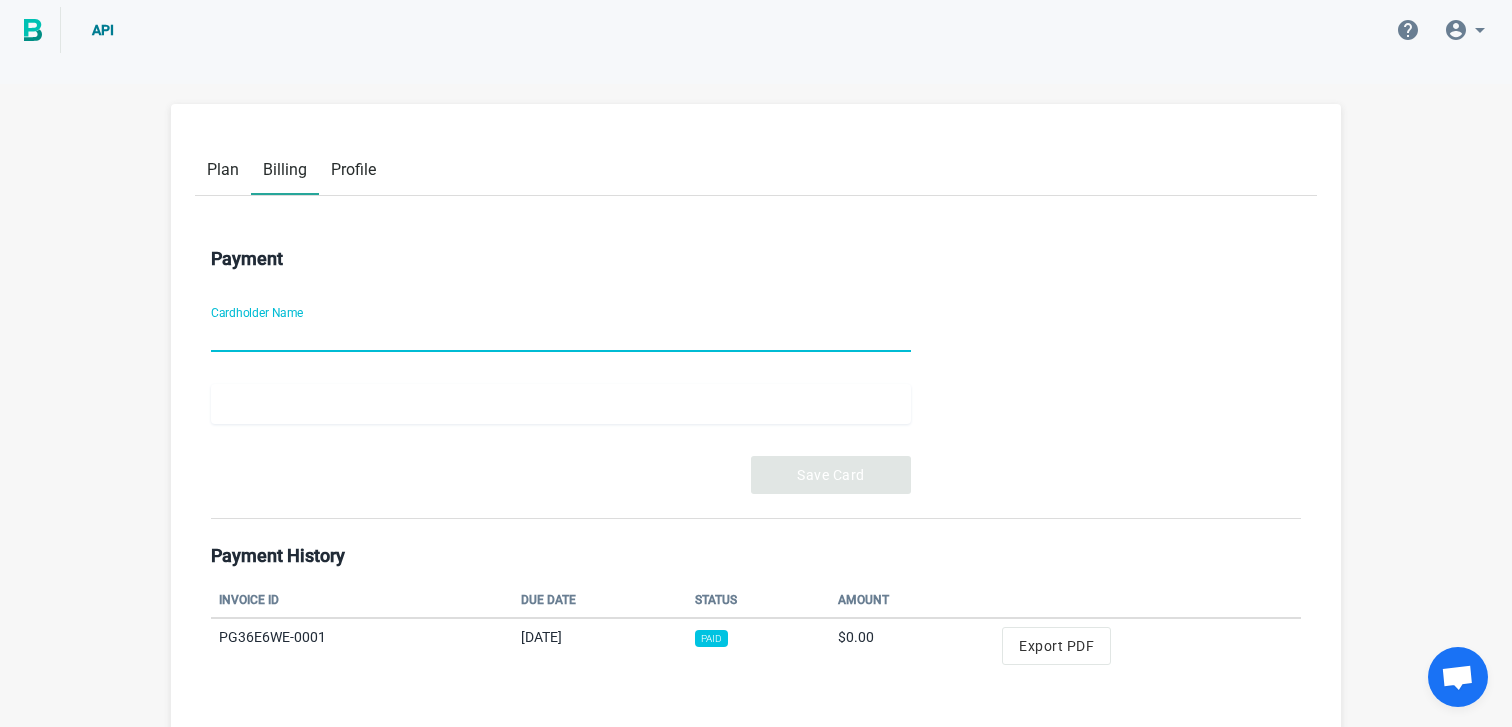click on "API" at bounding box center [103, 30] 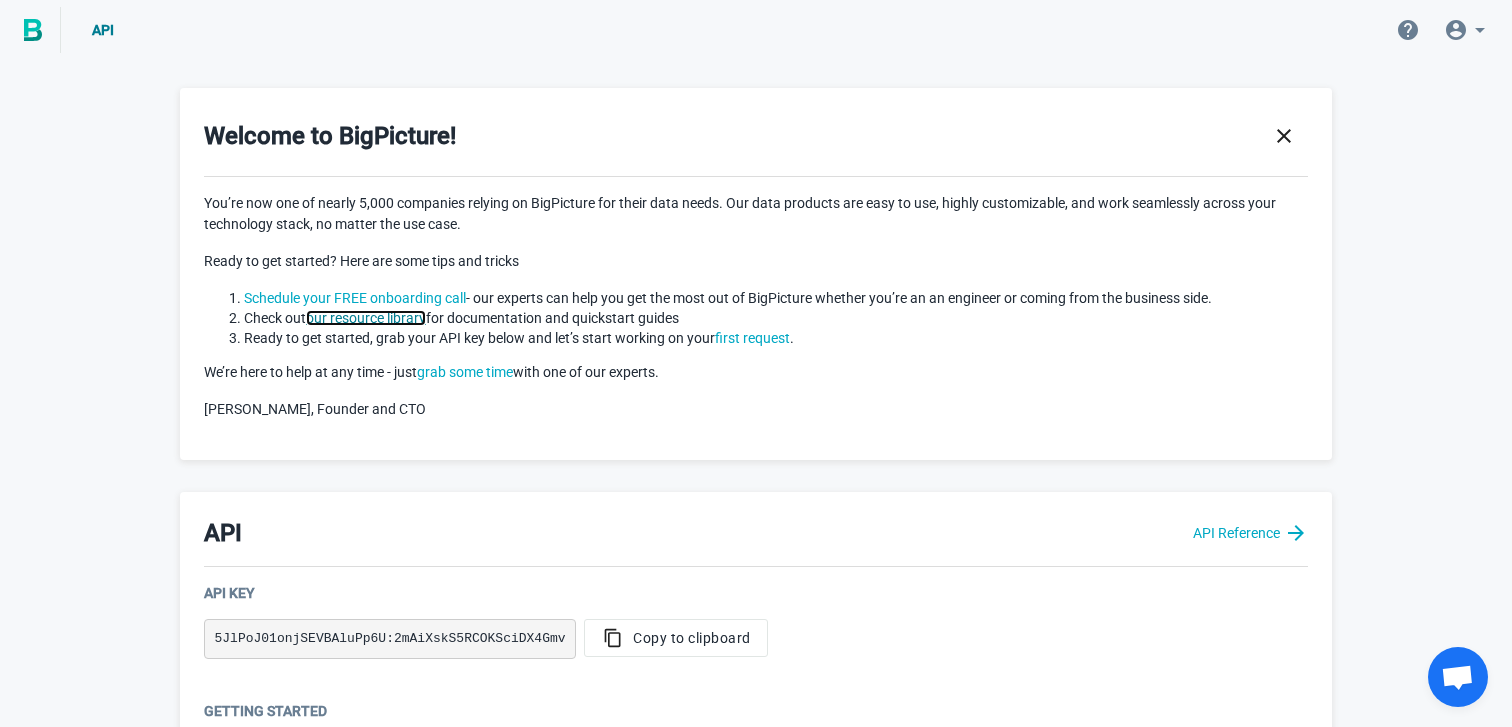 click on "our resource library" at bounding box center (366, 318) 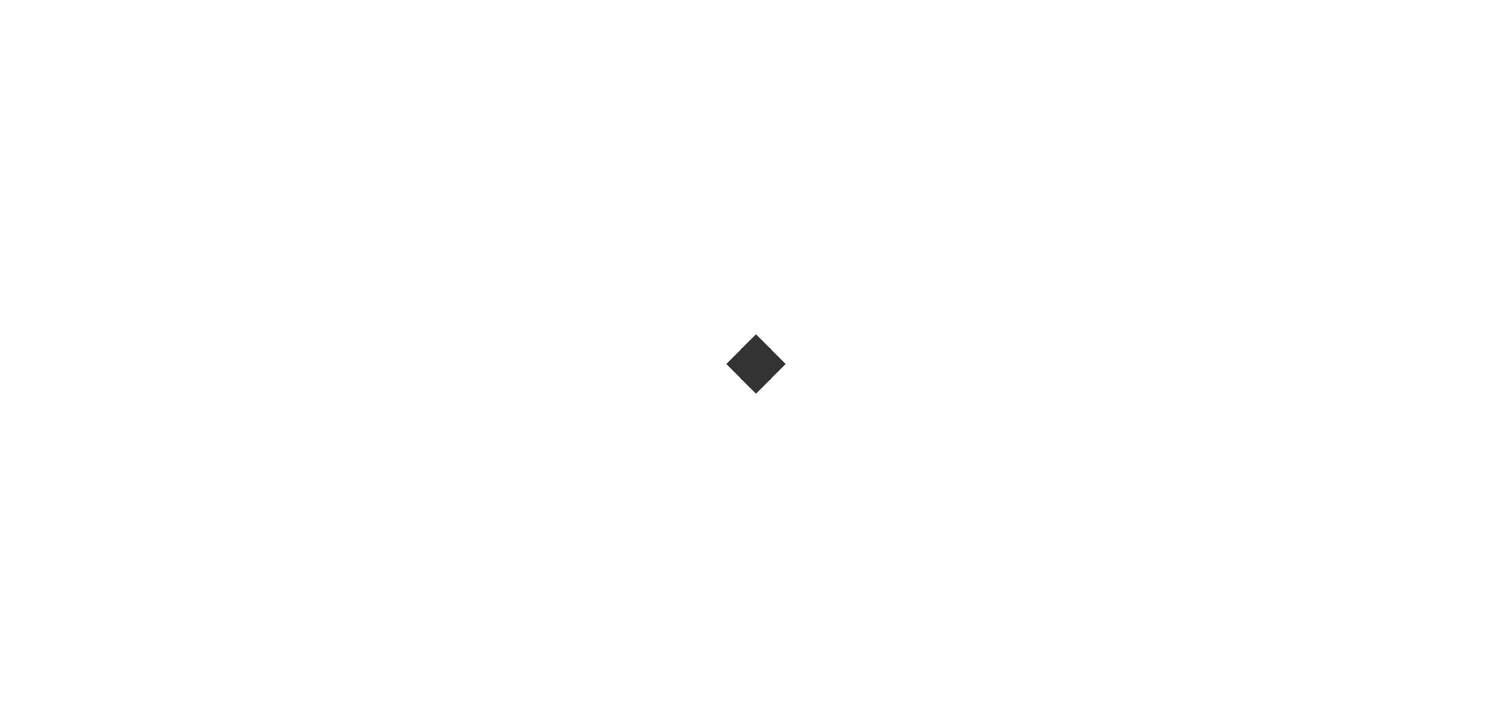 scroll, scrollTop: 0, scrollLeft: 0, axis: both 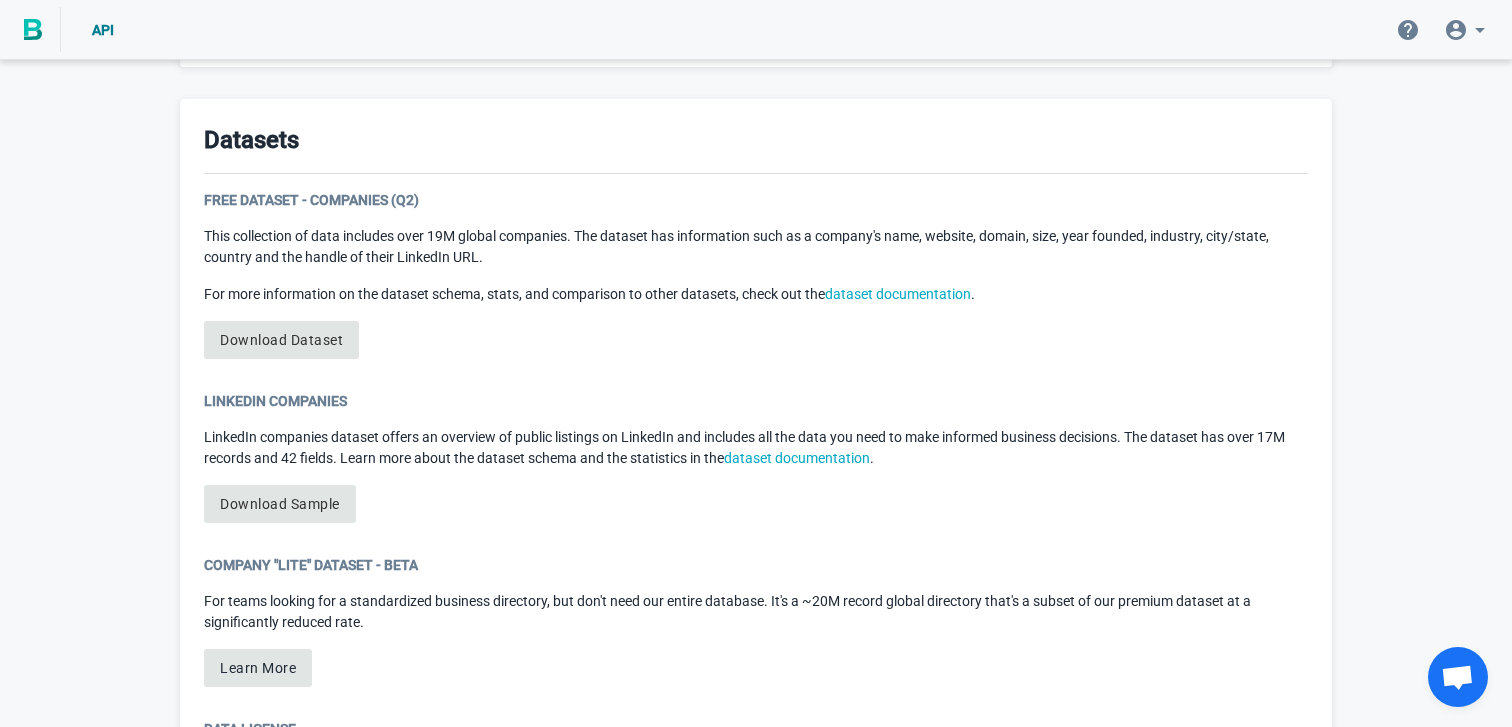 click on "LinkedIn companies dataset offers an overview of public listings on LinkedIn and includes all the data you need to make informed business decisions. The dataset has over 17M records and 42 fields. Learn more about the dataset schema and the statistics in the   dataset documentation ." at bounding box center (756, 448) 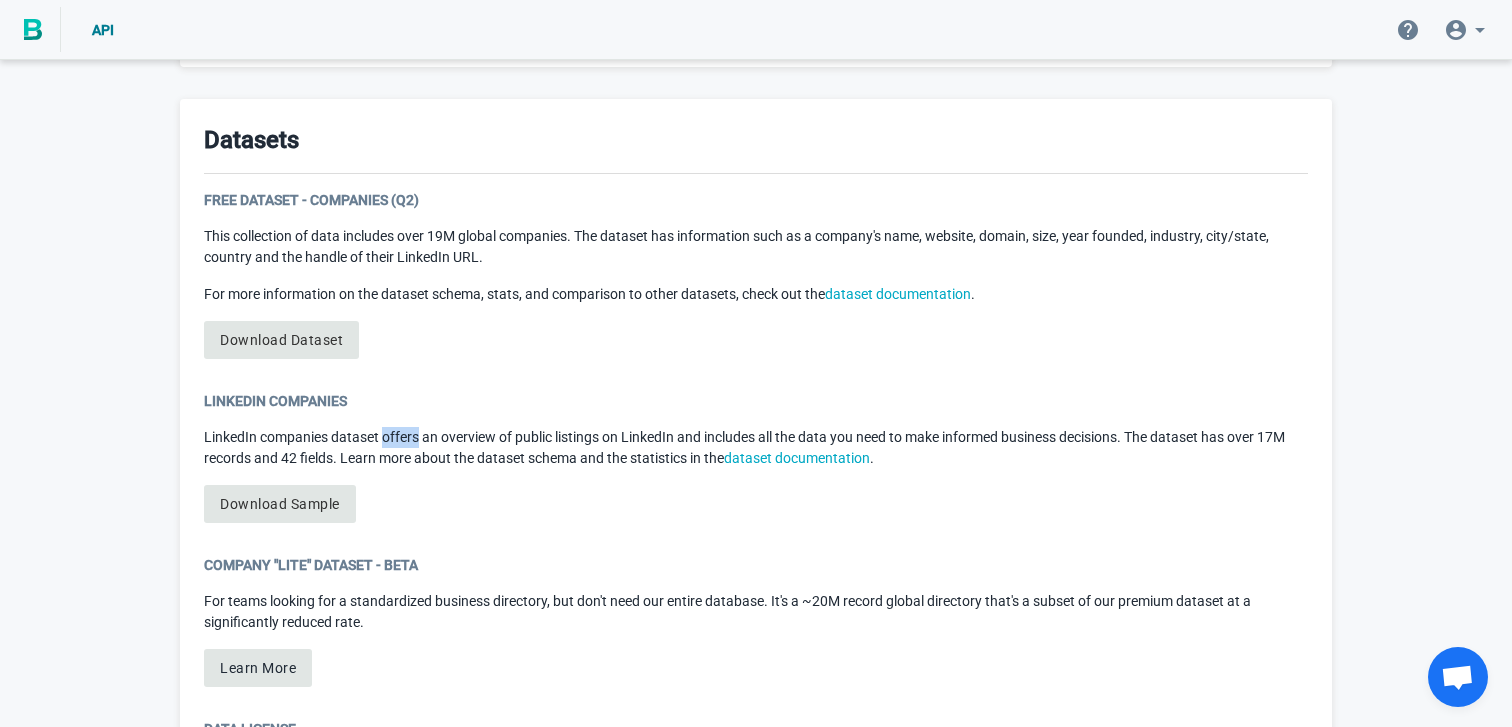 click on "LinkedIn companies dataset offers an overview of public listings on LinkedIn and includes all the data you need to make informed business decisions. The dataset has over 17M records and 42 fields. Learn more about the dataset schema and the statistics in the   dataset documentation ." at bounding box center (756, 448) 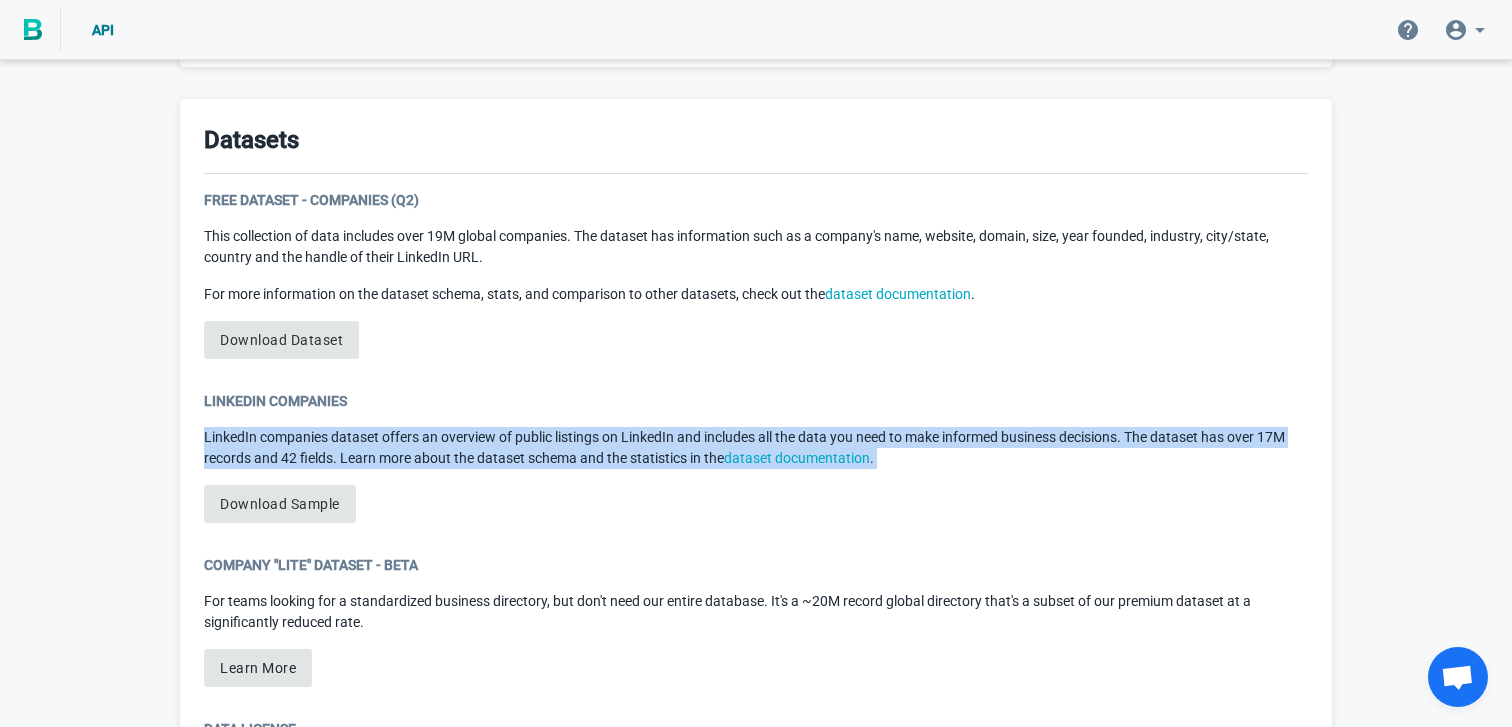 click on "LinkedIn companies dataset offers an overview of public listings on LinkedIn and includes all the data you need to make informed business decisions. The dataset has over 17M records and 42 fields. Learn more about the dataset schema and the statistics in the   dataset documentation ." at bounding box center (756, 448) 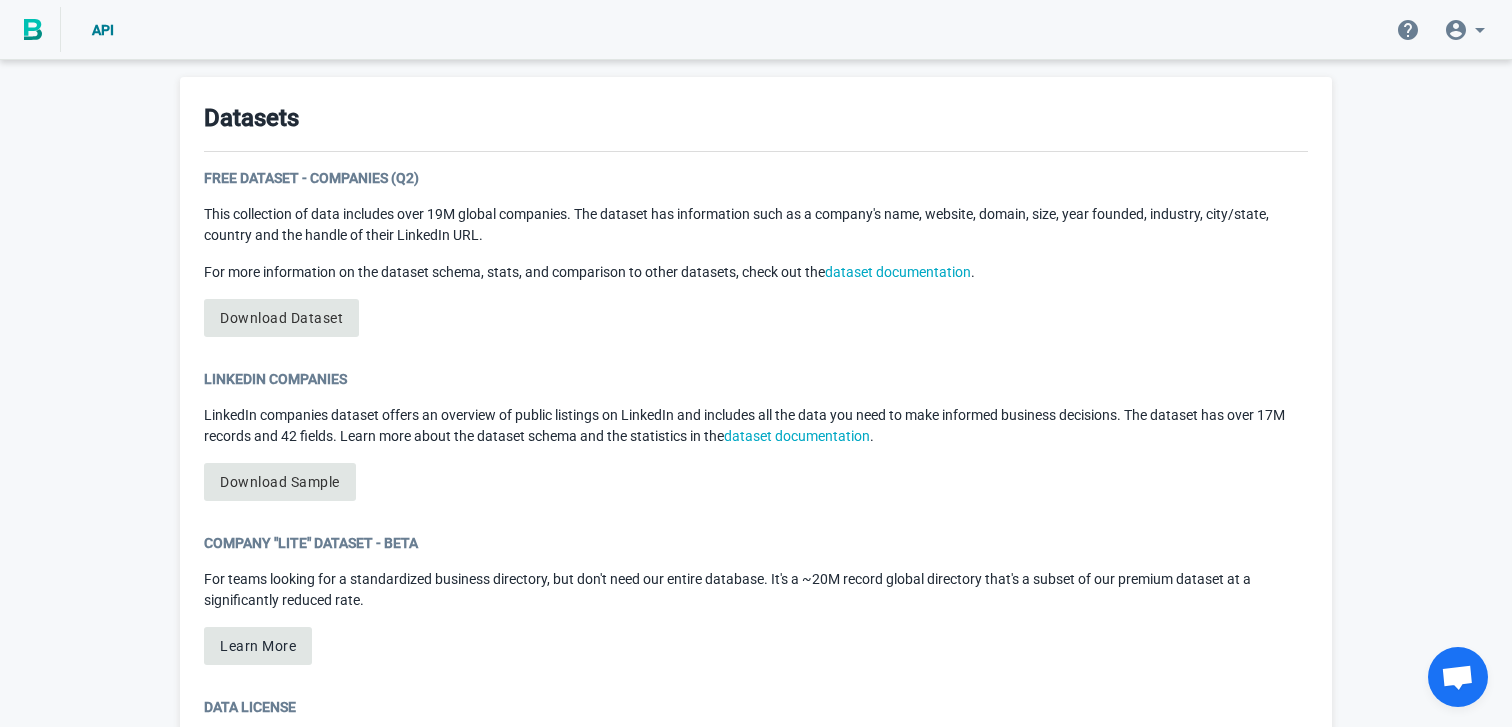 scroll, scrollTop: 1032, scrollLeft: 0, axis: vertical 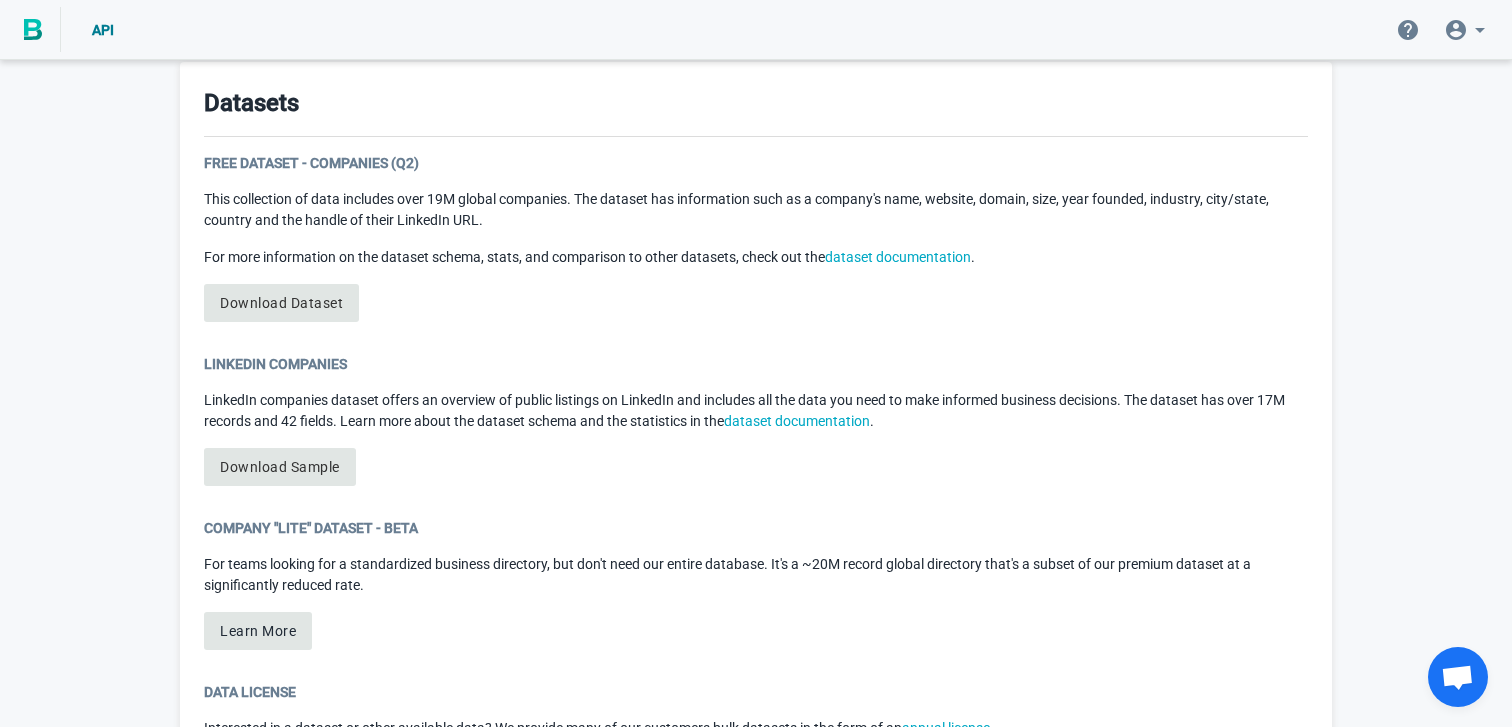 click on "LinkedIn companies dataset offers an overview of public listings on LinkedIn and includes all the data you need to make informed business decisions. The dataset has over 17M records and 42 fields. Learn more about the dataset schema and the statistics in the   dataset documentation ." at bounding box center [756, 411] 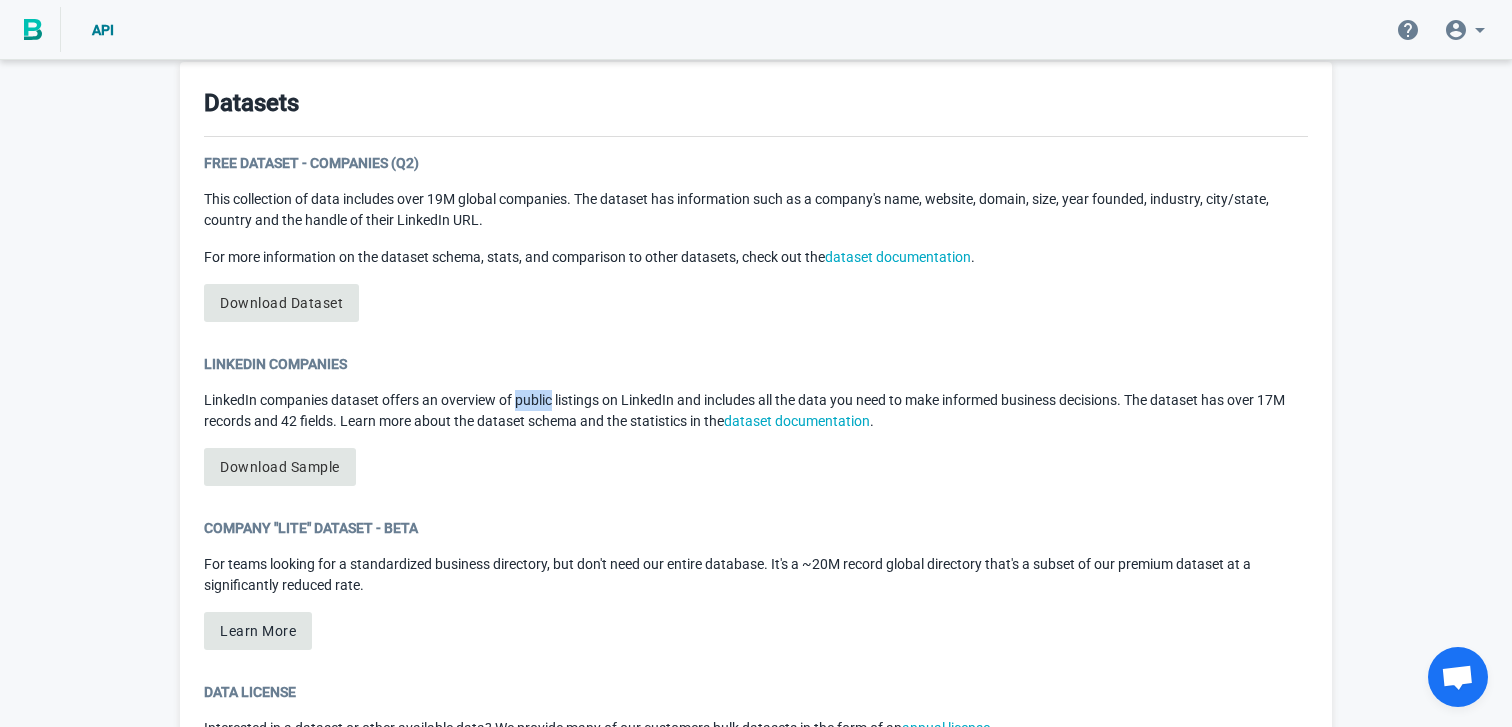 click on "LinkedIn companies dataset offers an overview of public listings on LinkedIn and includes all the data you need to make informed business decisions. The dataset has over 17M records and 42 fields. Learn more about the dataset schema and the statistics in the   dataset documentation ." at bounding box center [756, 411] 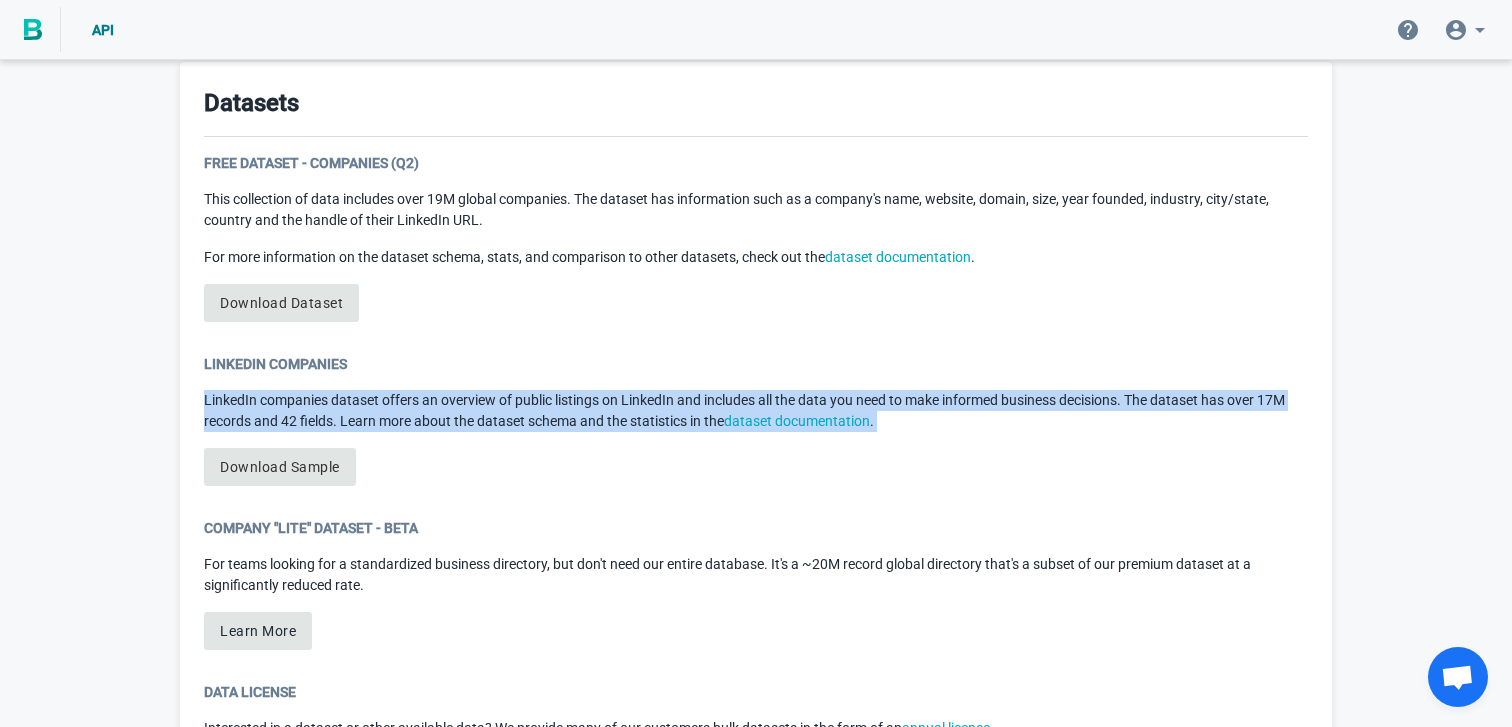 click on "LinkedIn companies dataset offers an overview of public listings on LinkedIn and includes all the data you need to make informed business decisions. The dataset has over 17M records and 42 fields. Learn more about the dataset schema and the statistics in the   dataset documentation ." at bounding box center [756, 411] 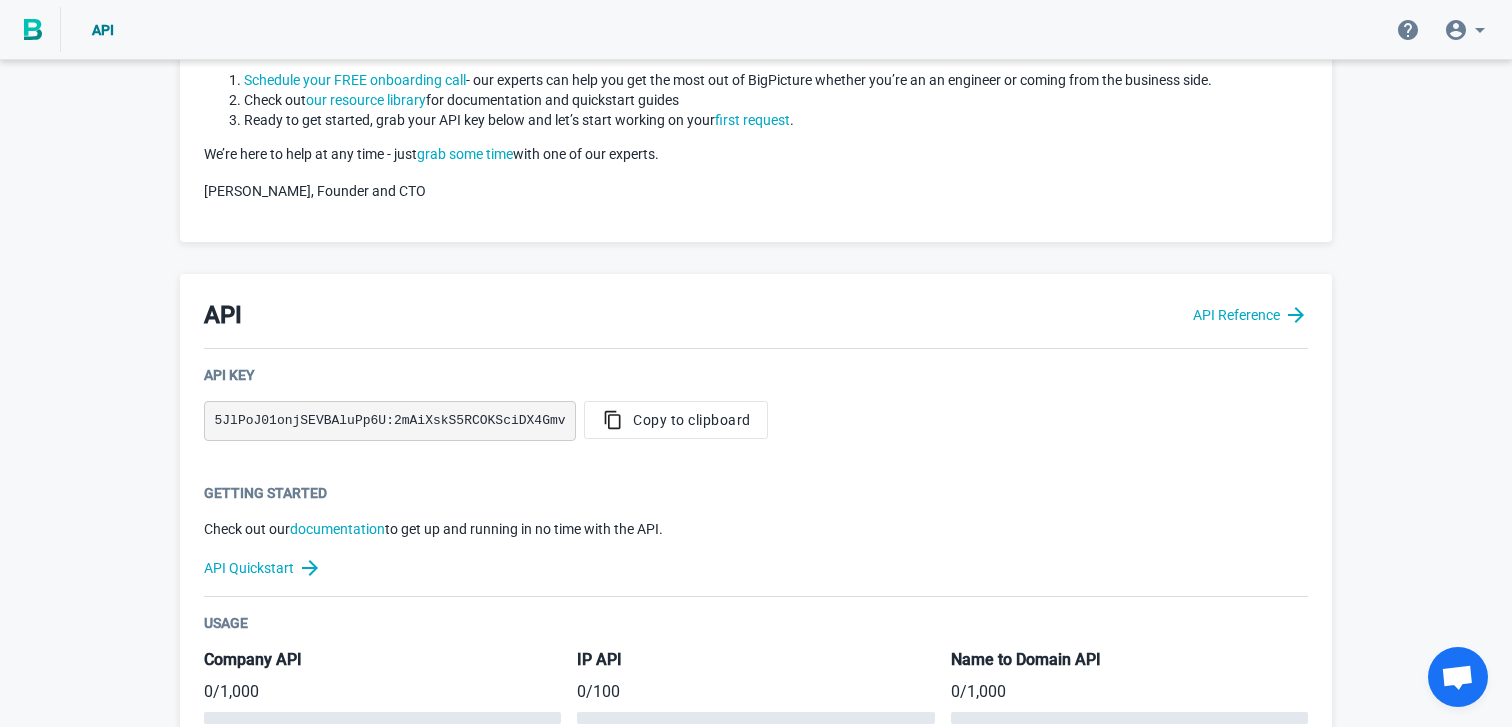 scroll, scrollTop: 0, scrollLeft: 0, axis: both 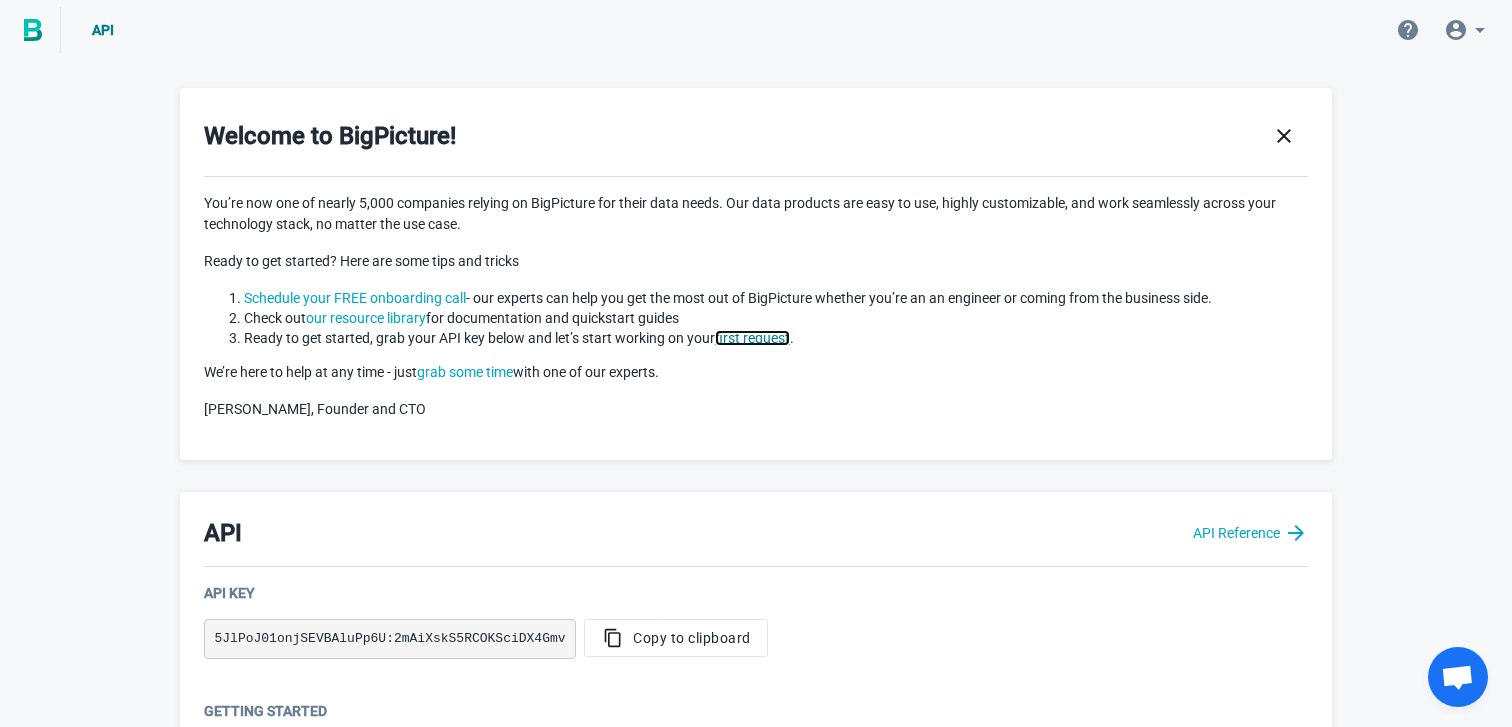 click on "first request" at bounding box center [752, 338] 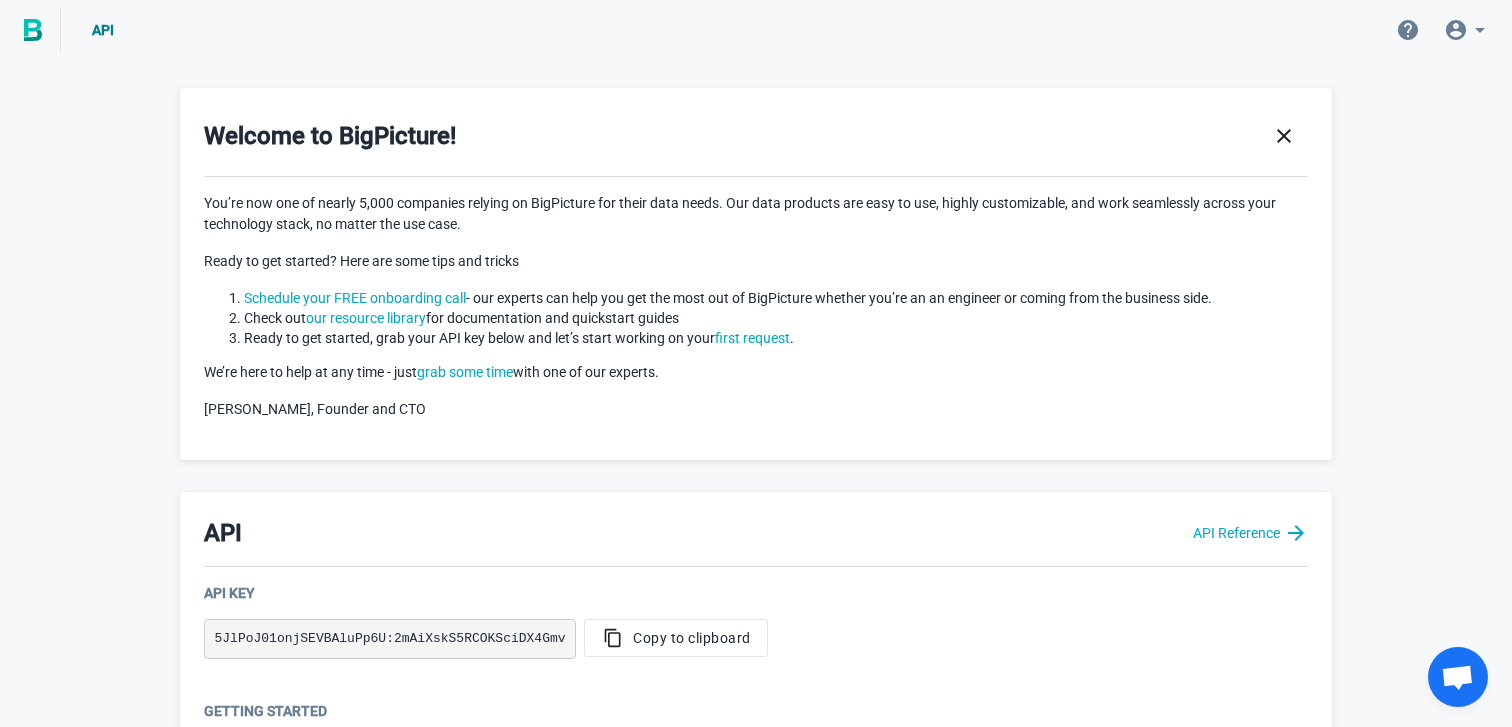 click at bounding box center (1408, 30) 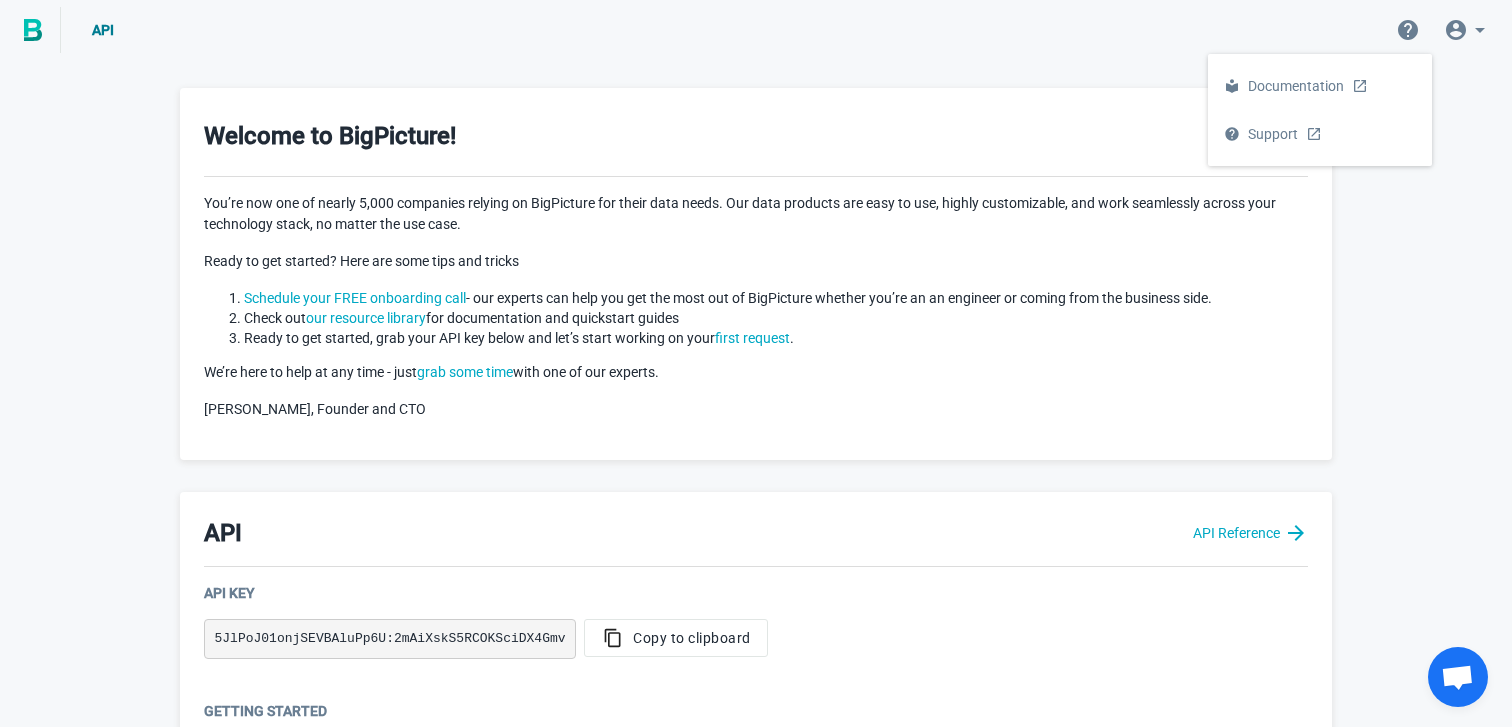 click on "Welcome to BigPicture!" at bounding box center [756, 144] 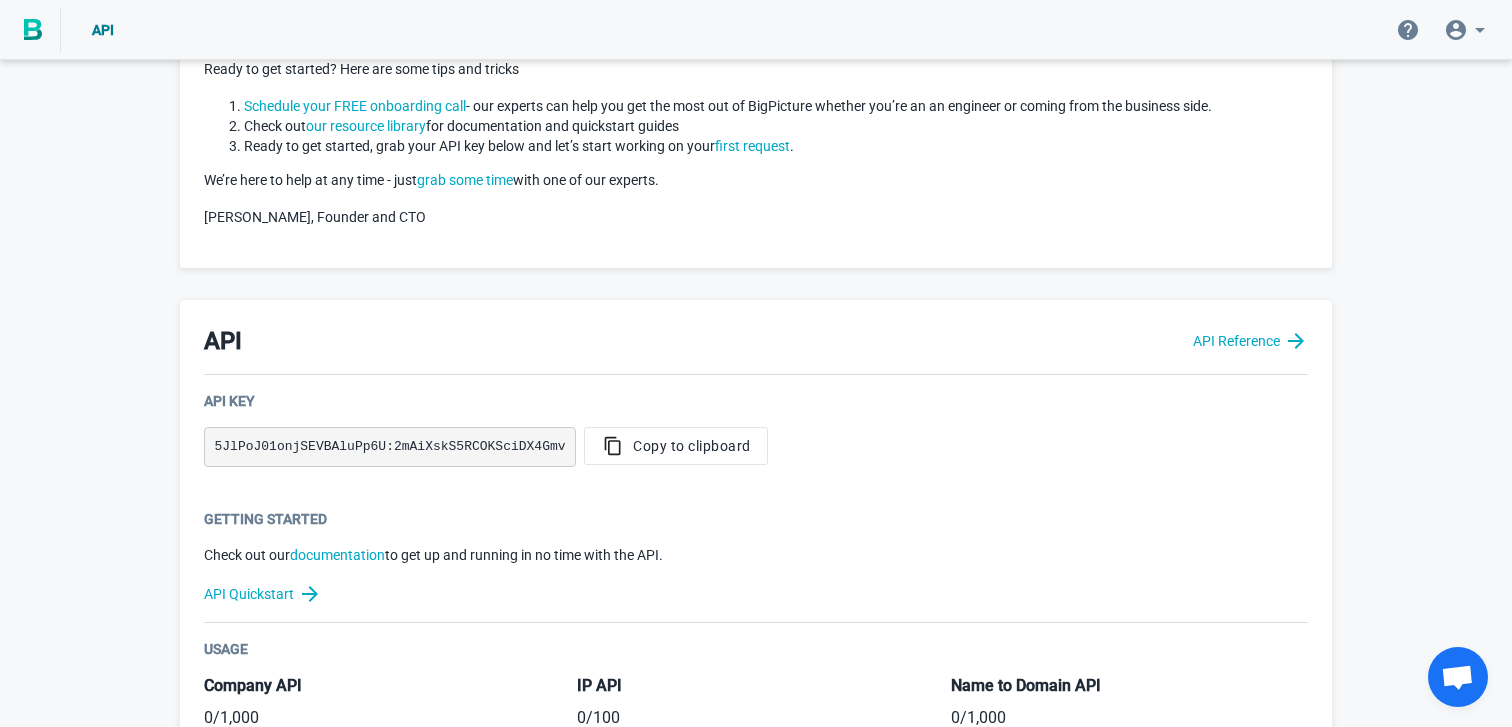 scroll, scrollTop: 221, scrollLeft: 0, axis: vertical 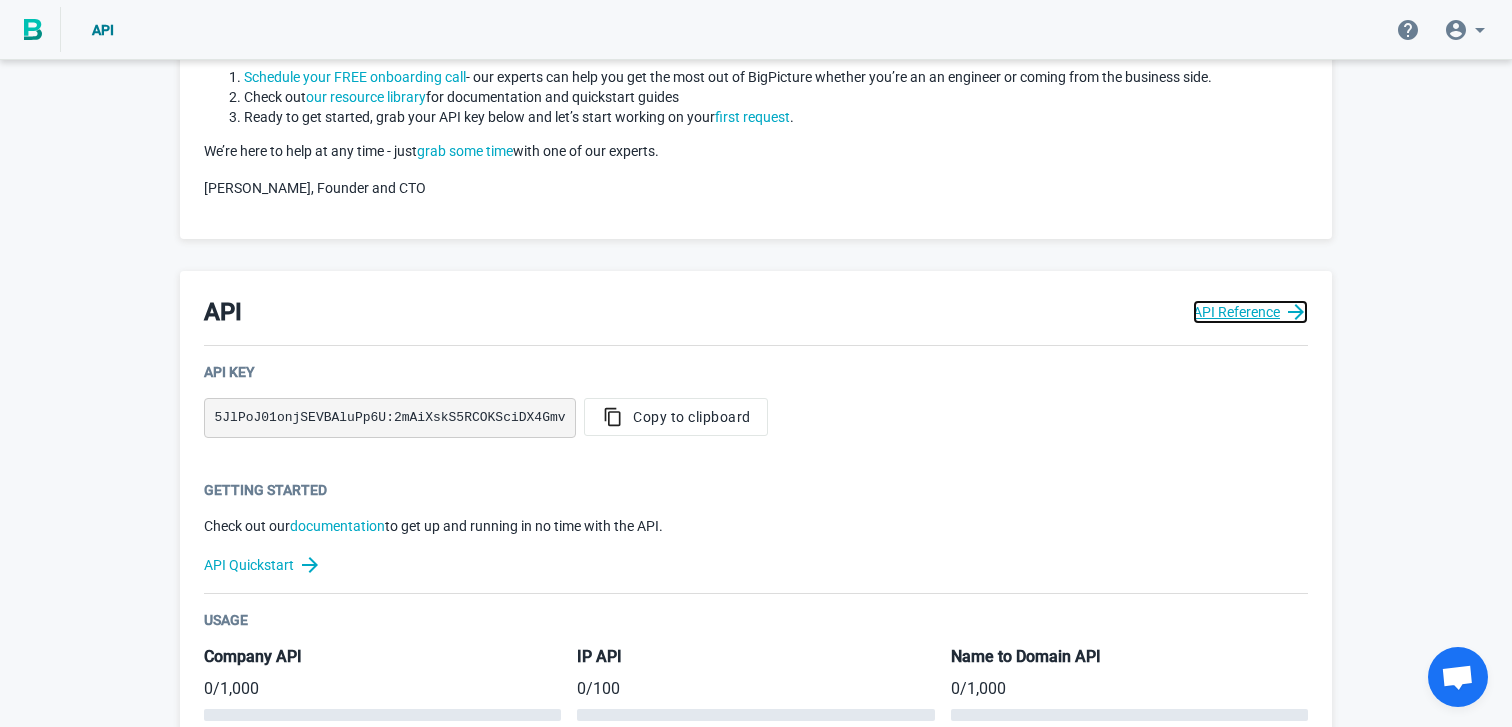click on "API Reference" at bounding box center (1250, 312) 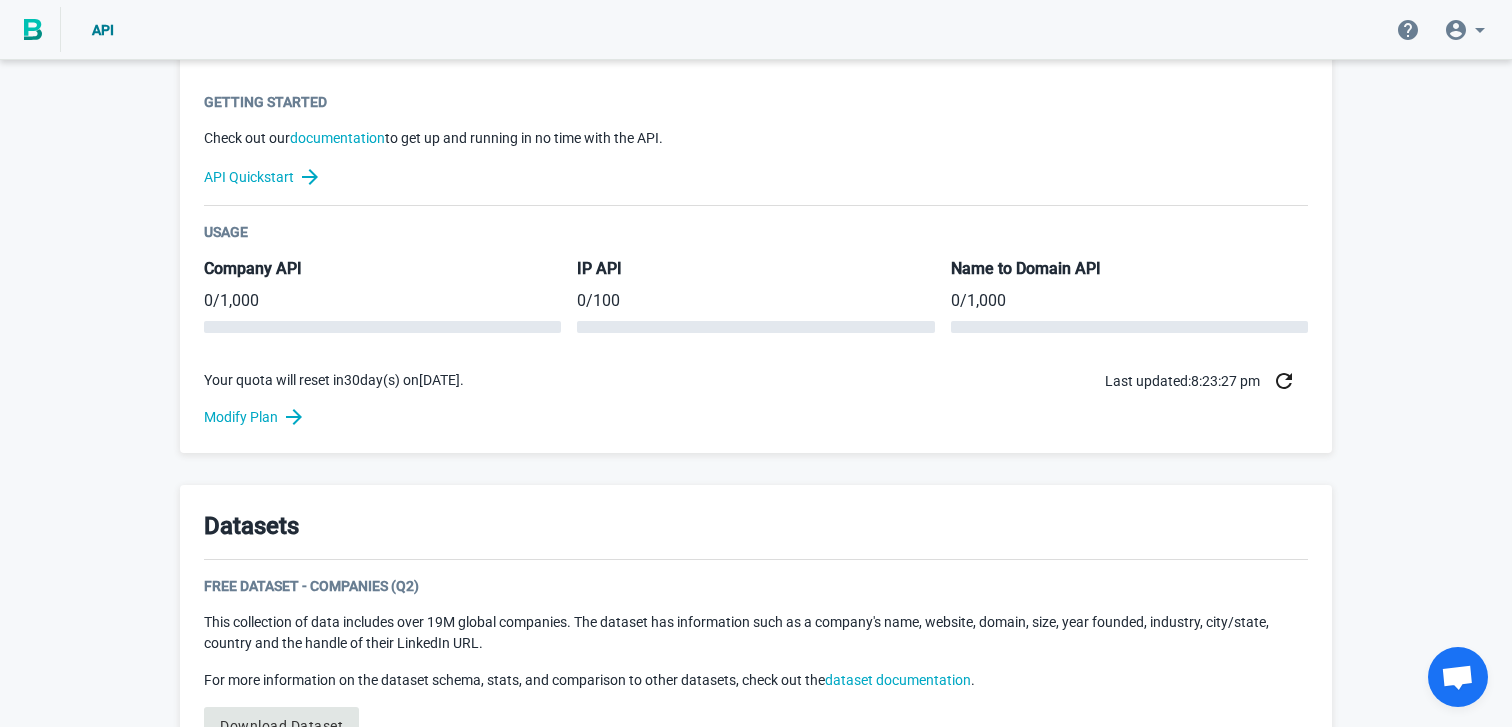 scroll, scrollTop: 620, scrollLeft: 0, axis: vertical 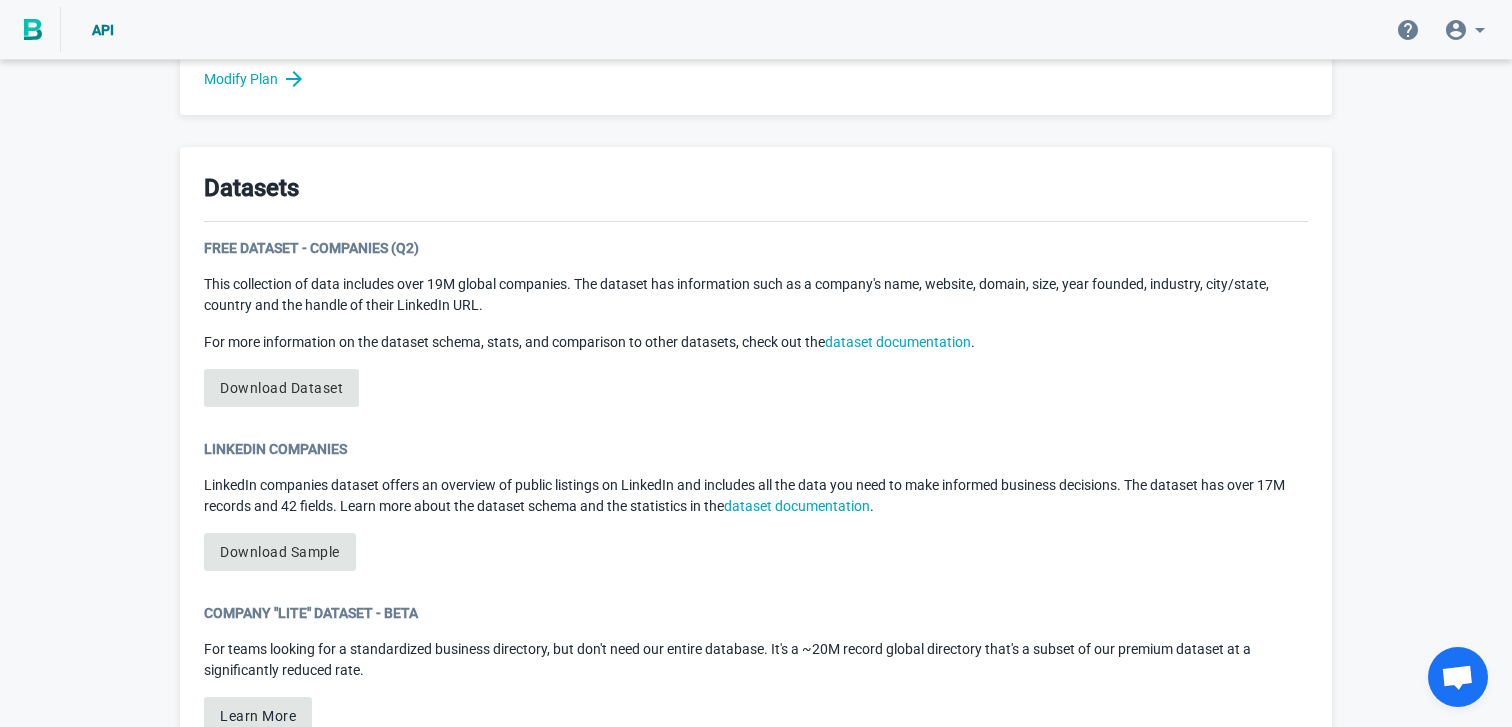 click on "This collection of data includes over 19M global companies. The dataset has information such as a company's name, website, domain, size, year founded, industry, city/state, country and the handle of their LinkedIn URL." at bounding box center [756, 295] 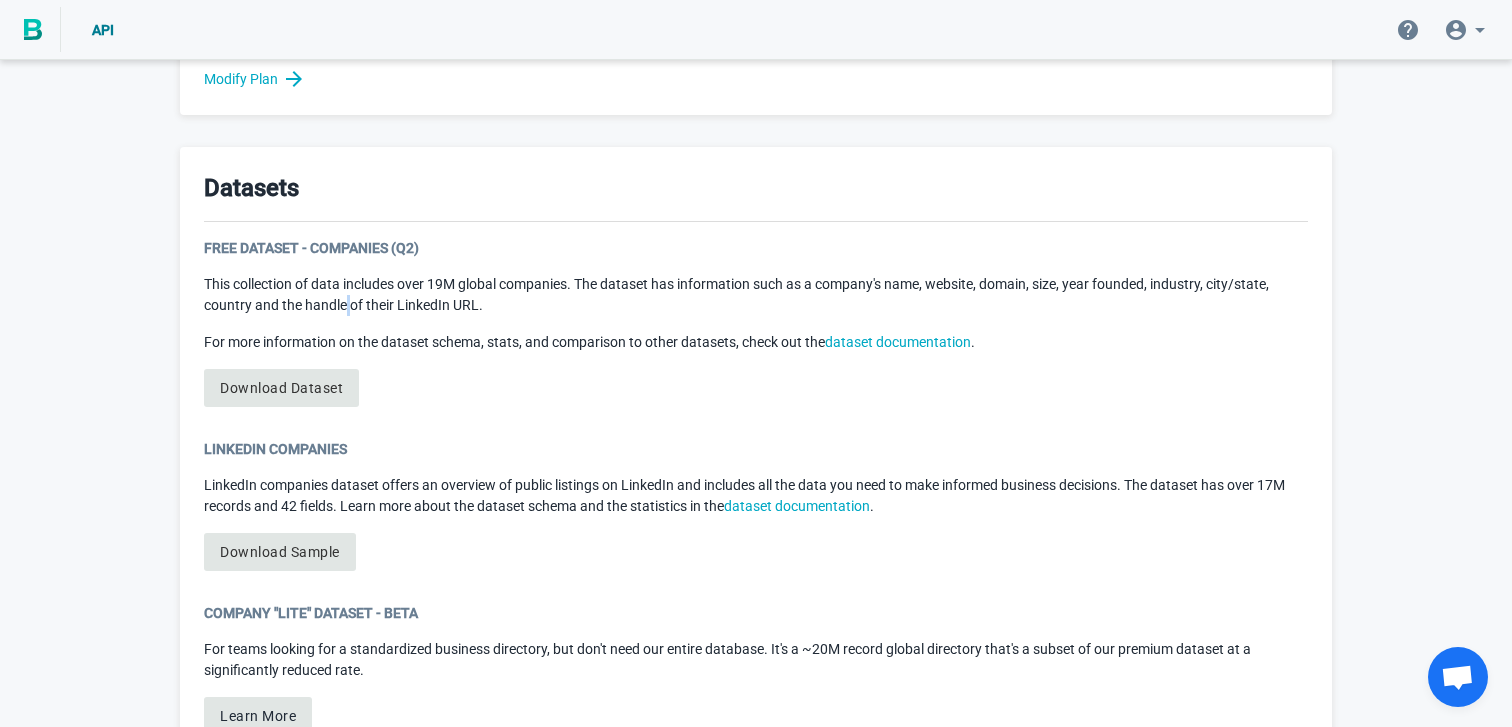 click on "This collection of data includes over 19M global companies. The dataset has information such as a company's name, website, domain, size, year founded, industry, city/state, country and the handle of their LinkedIn URL." at bounding box center [756, 295] 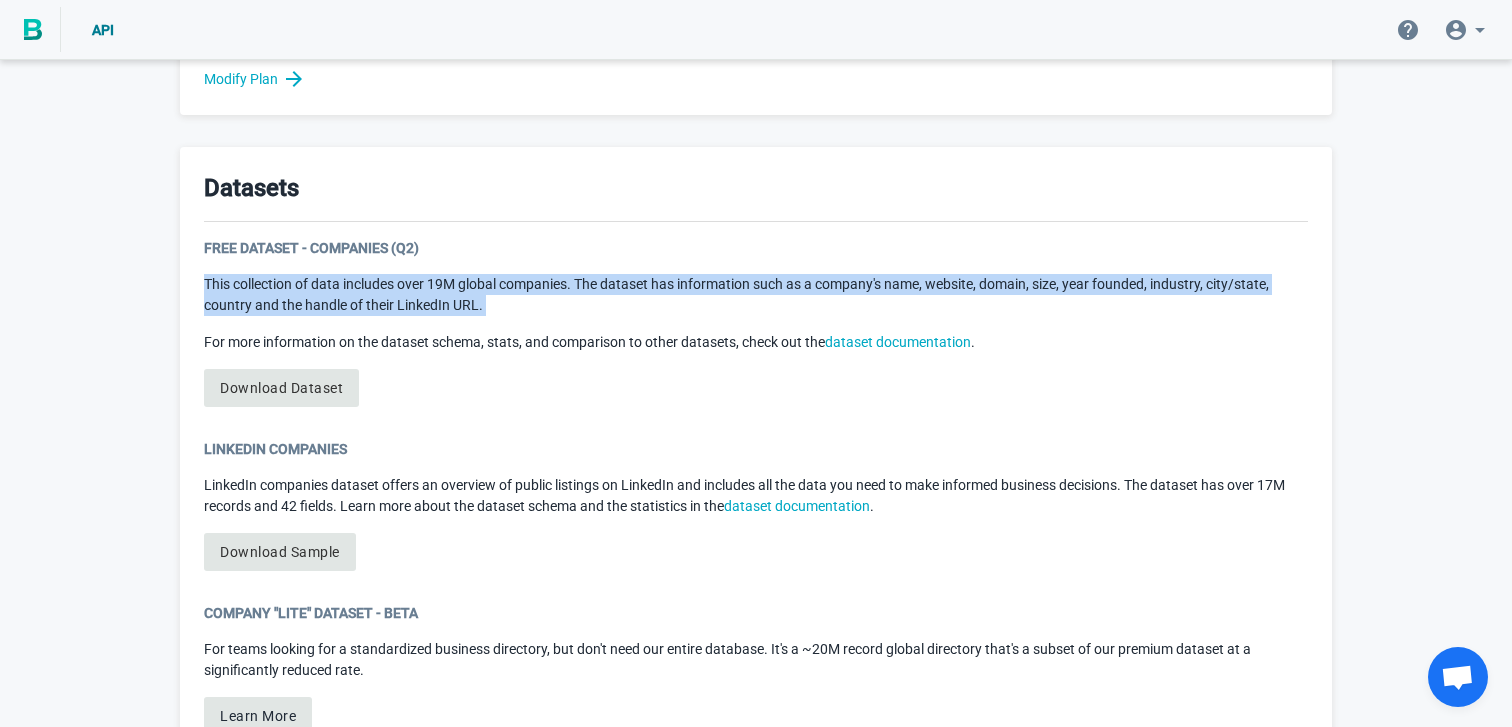 click on "This collection of data includes over 19M global companies. The dataset has information such as a company's name, website, domain, size, year founded, industry, city/state, country and the handle of their LinkedIn URL." at bounding box center [756, 295] 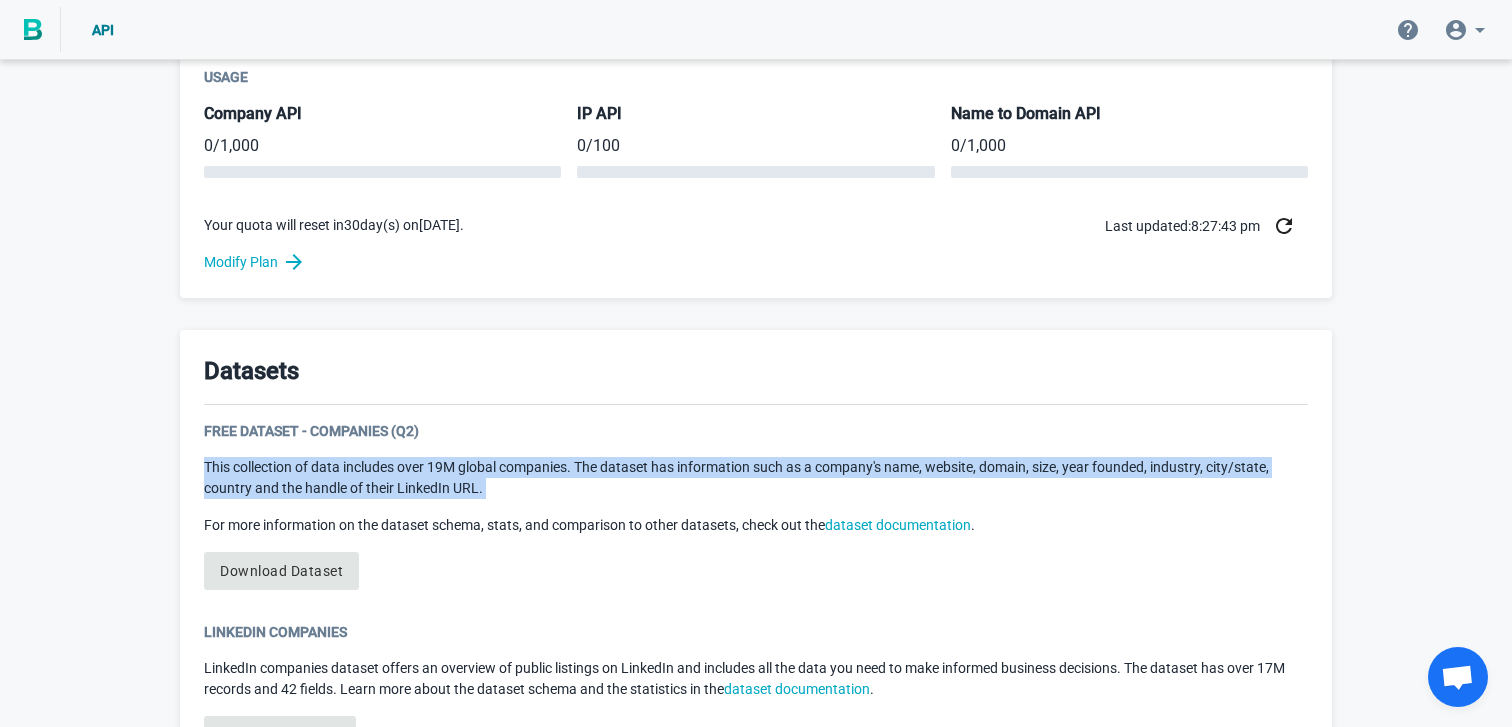 scroll, scrollTop: 615, scrollLeft: 0, axis: vertical 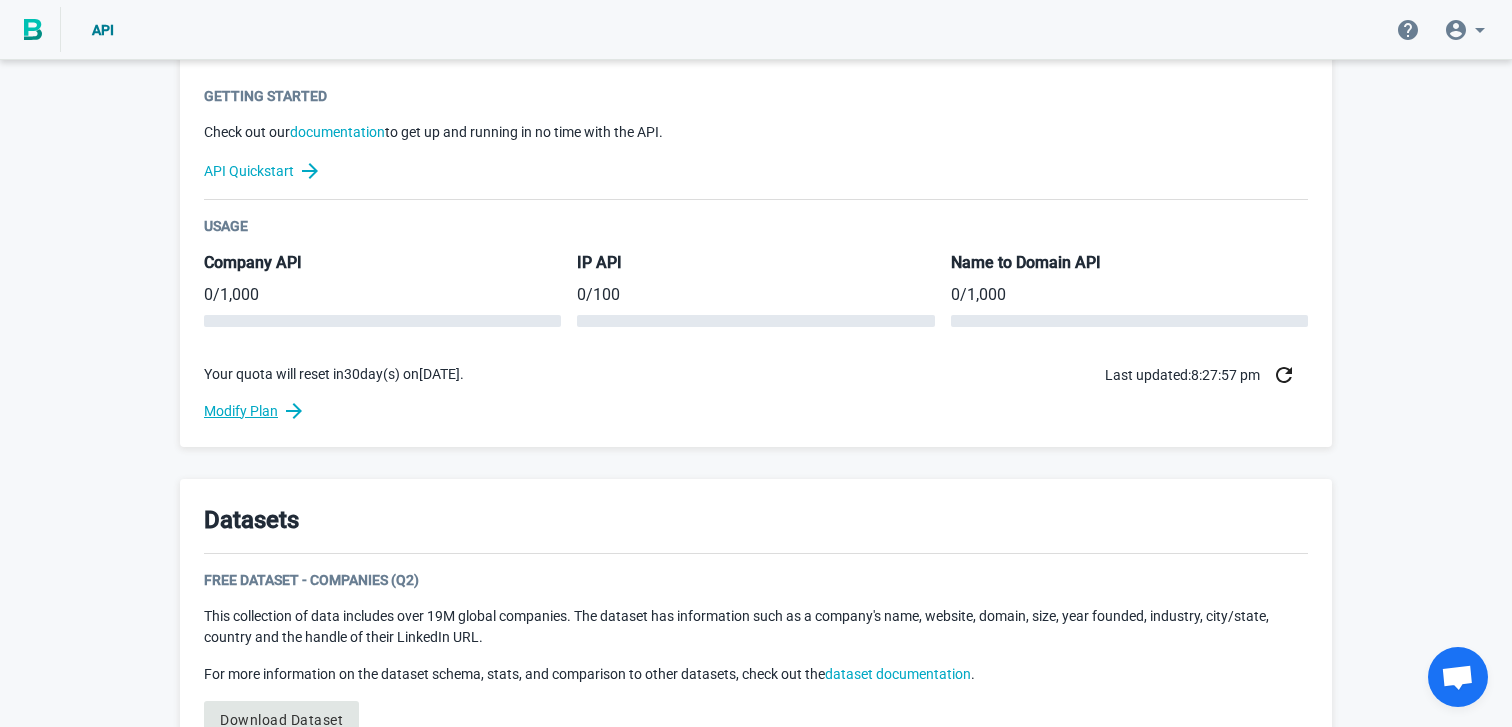 click on "Modify Plan" at bounding box center [756, 411] 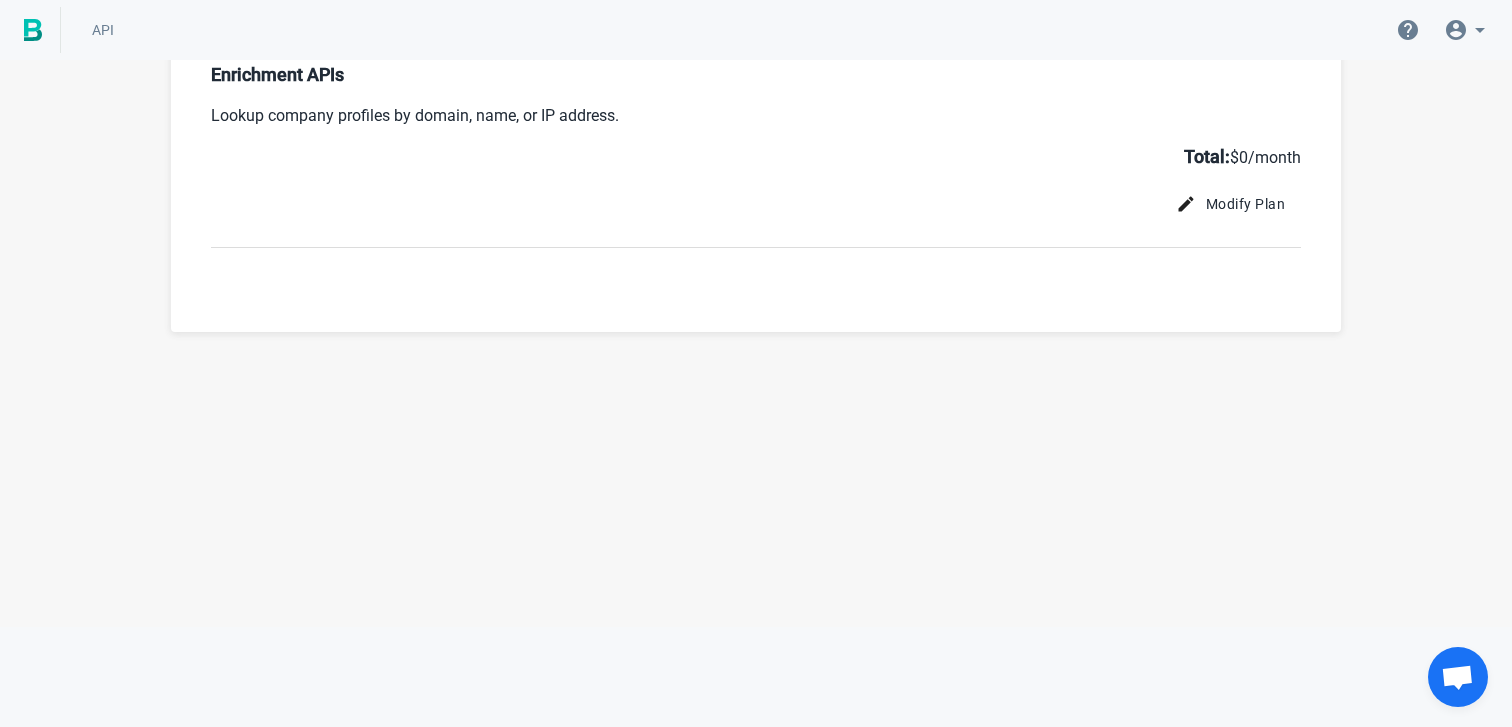 scroll, scrollTop: 0, scrollLeft: 0, axis: both 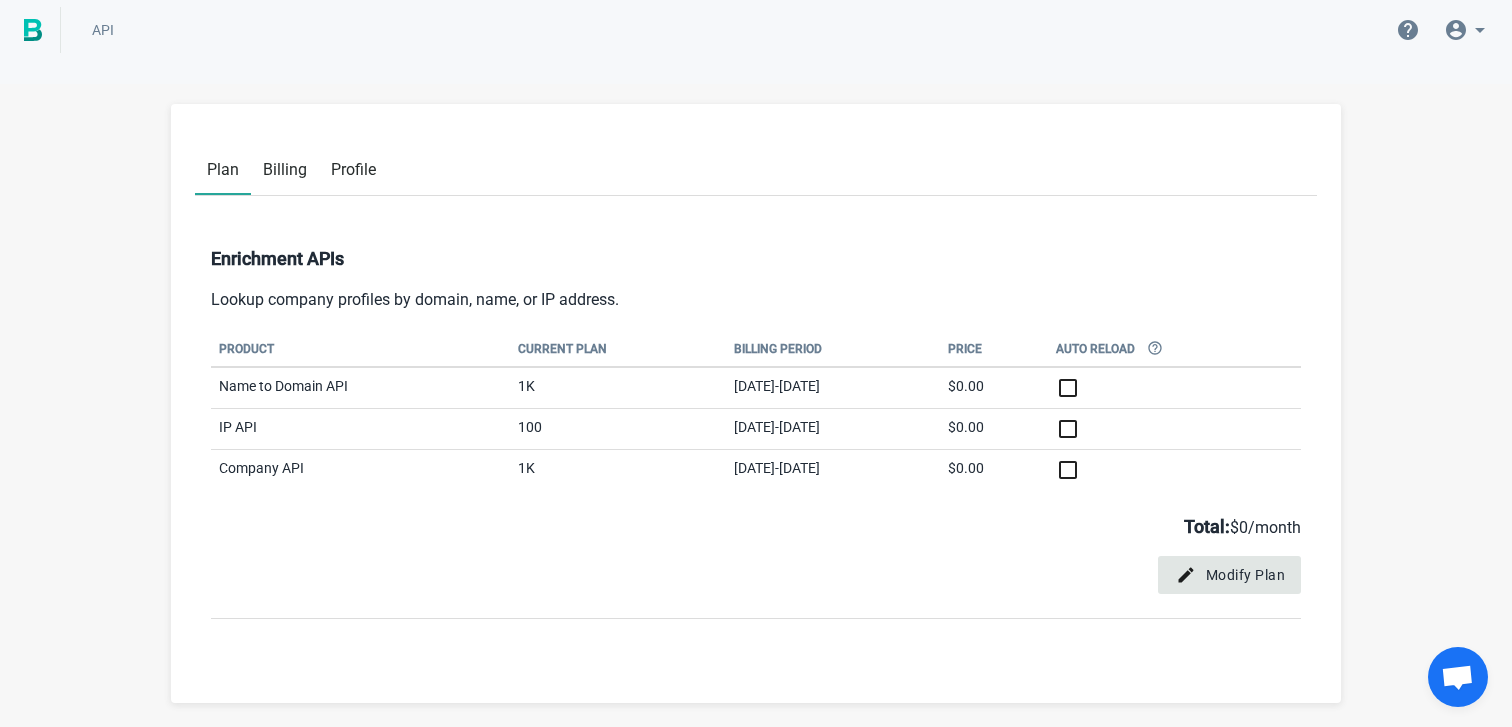 click 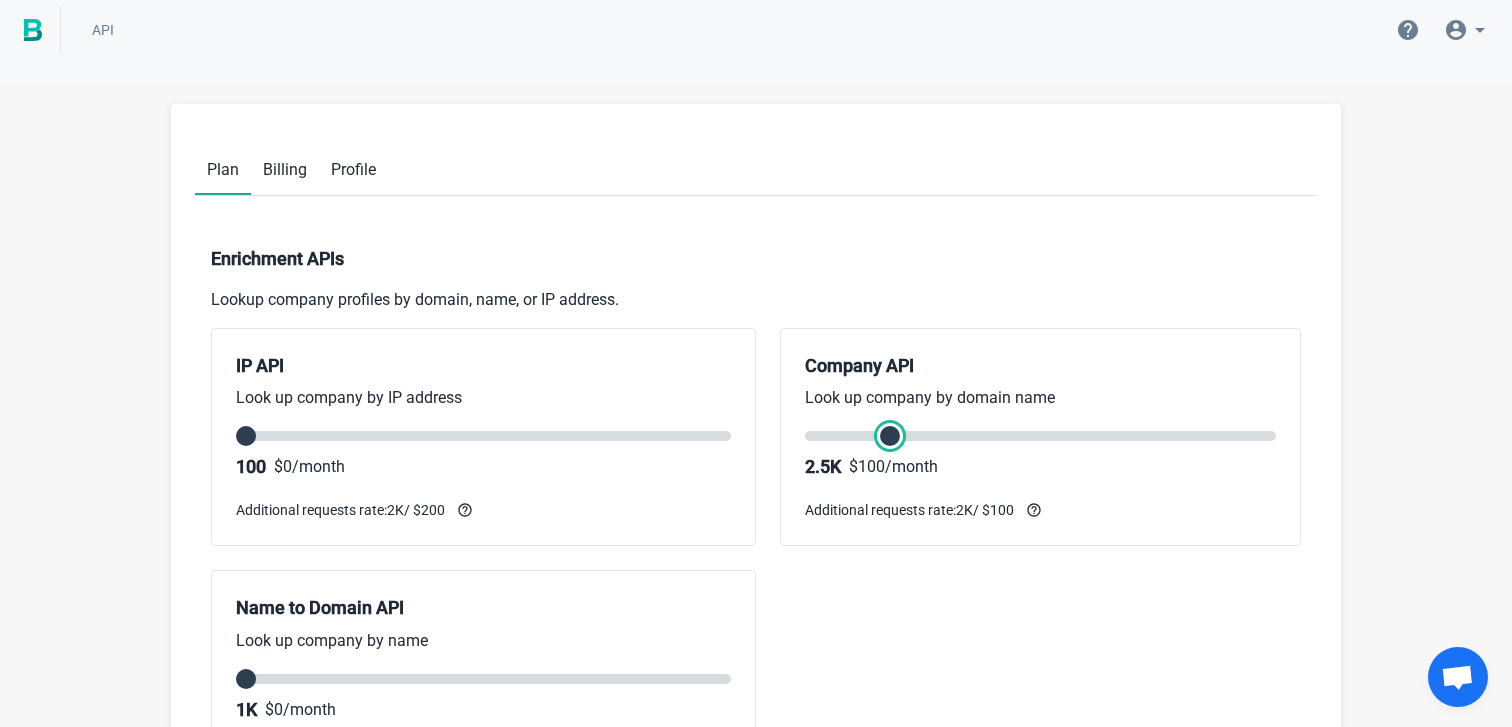 drag, startPoint x: 854, startPoint y: 437, endPoint x: 877, endPoint y: 437, distance: 23 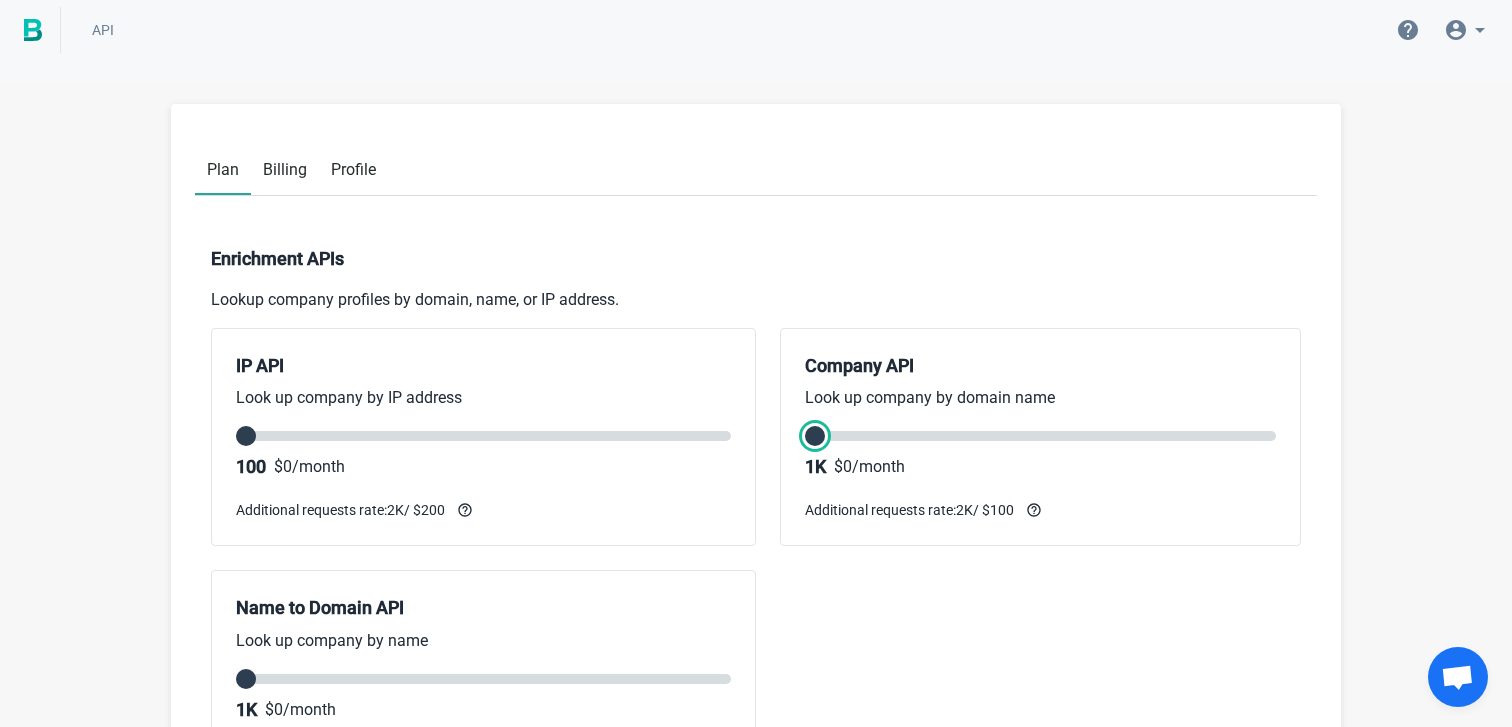 type on "1" 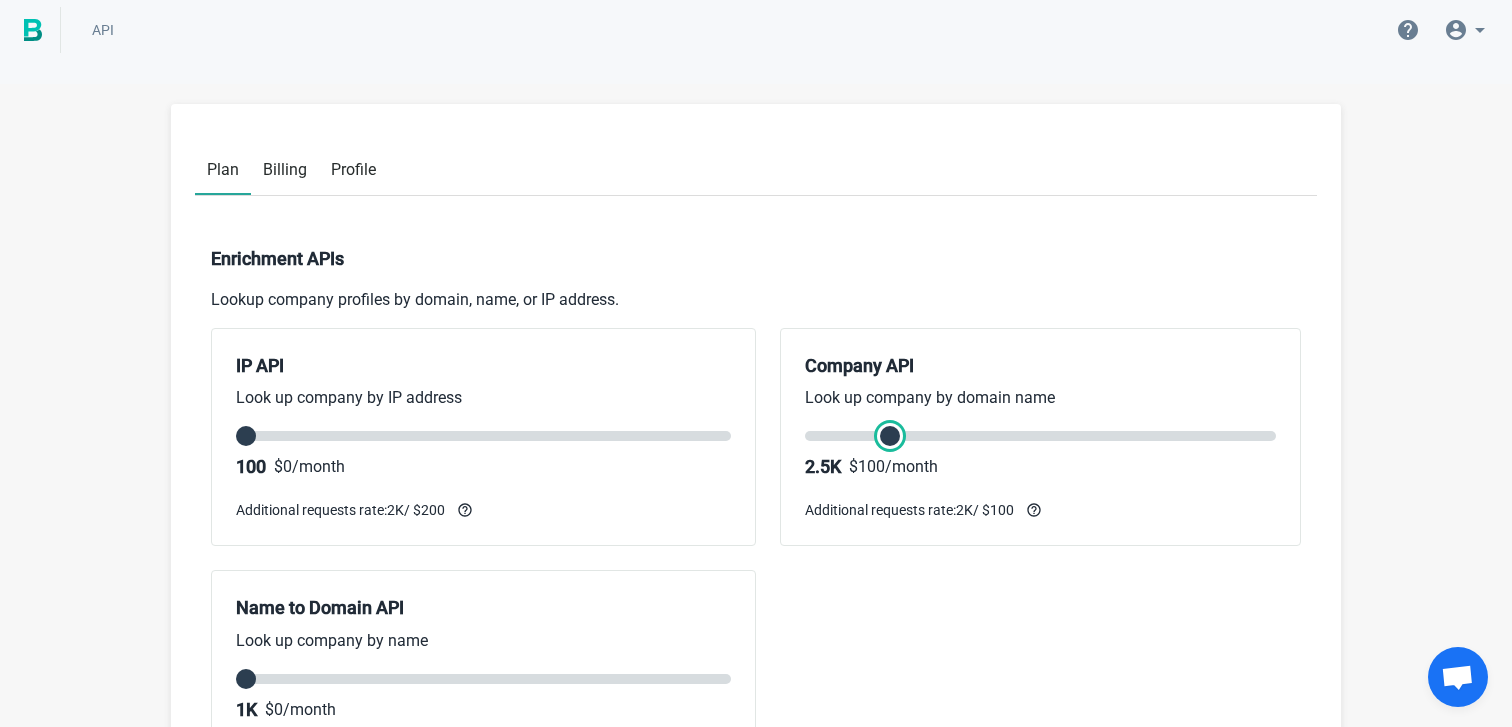 click at bounding box center [1040, 436] 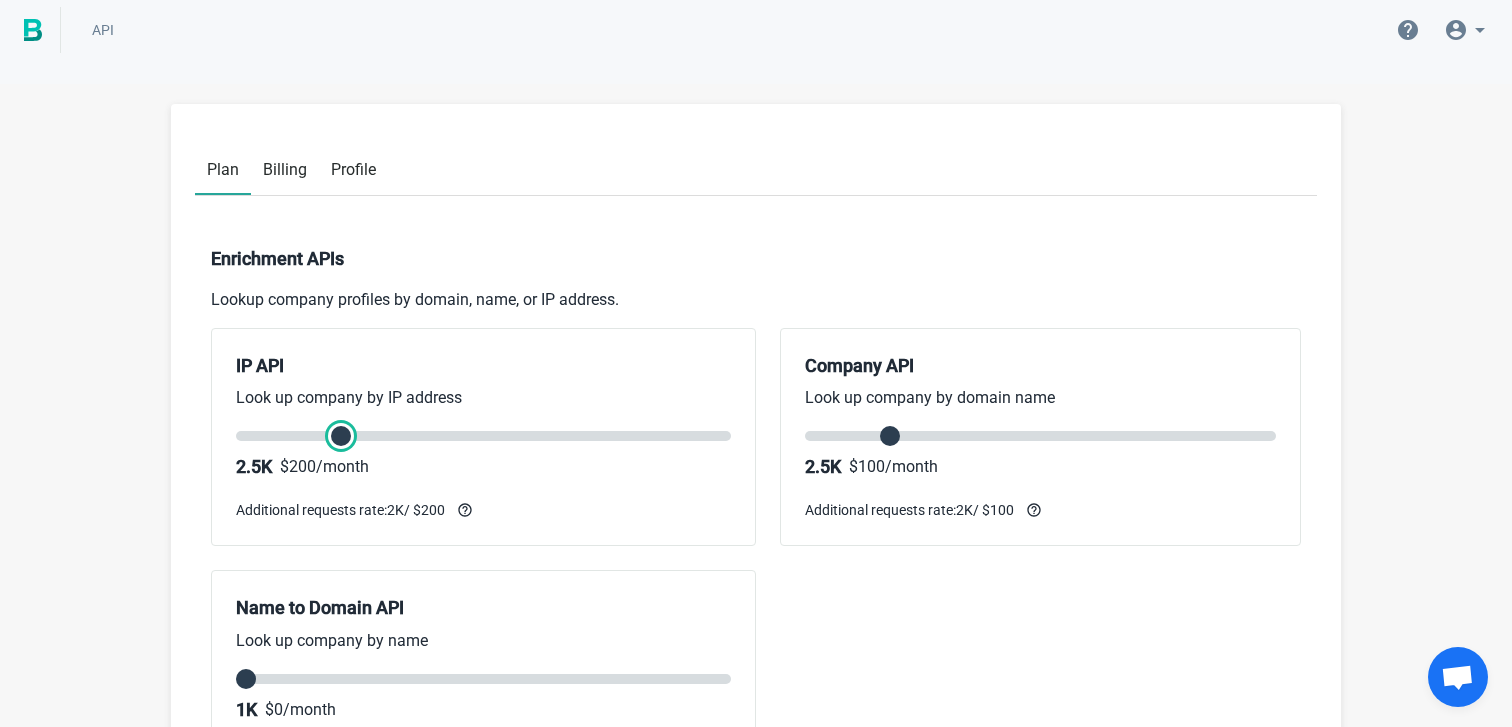 click at bounding box center [483, 436] 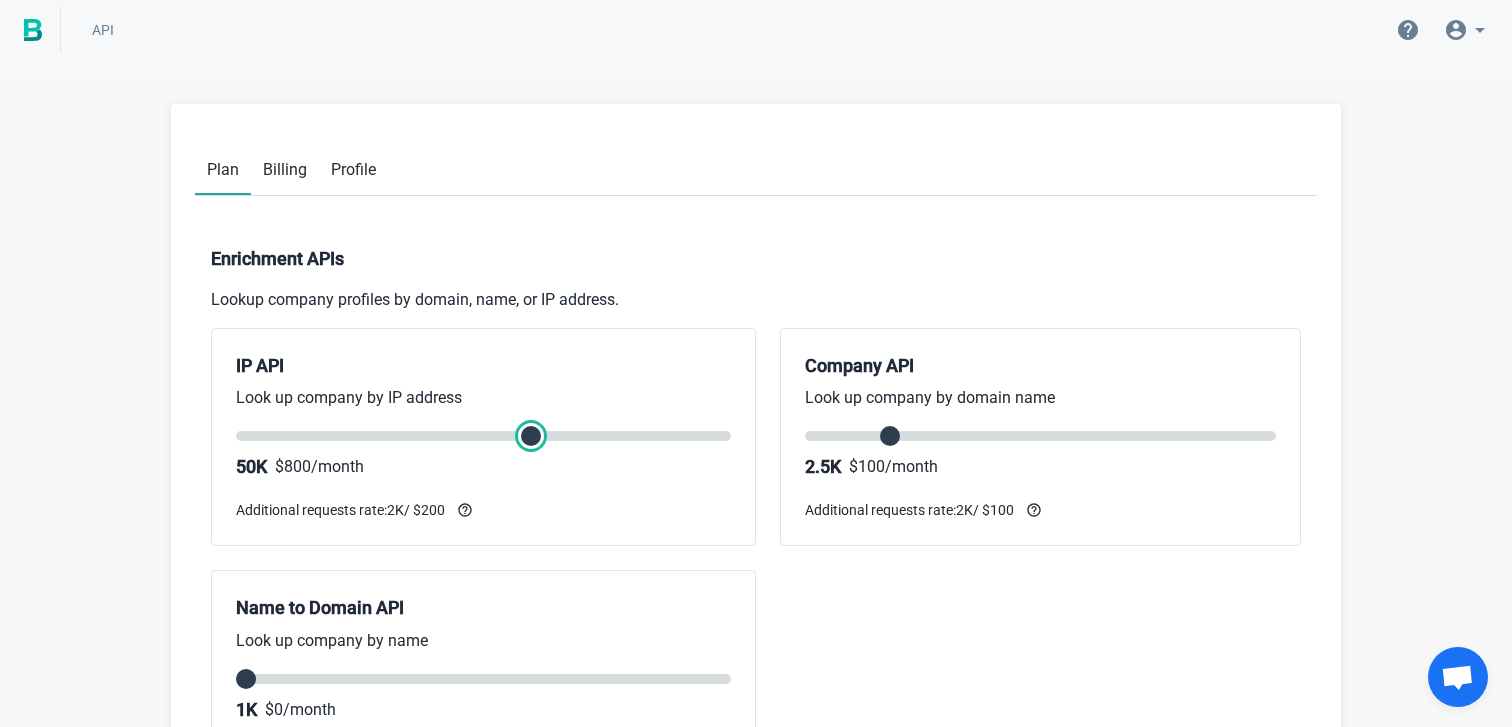 drag, startPoint x: 335, startPoint y: 435, endPoint x: 559, endPoint y: 438, distance: 224.0201 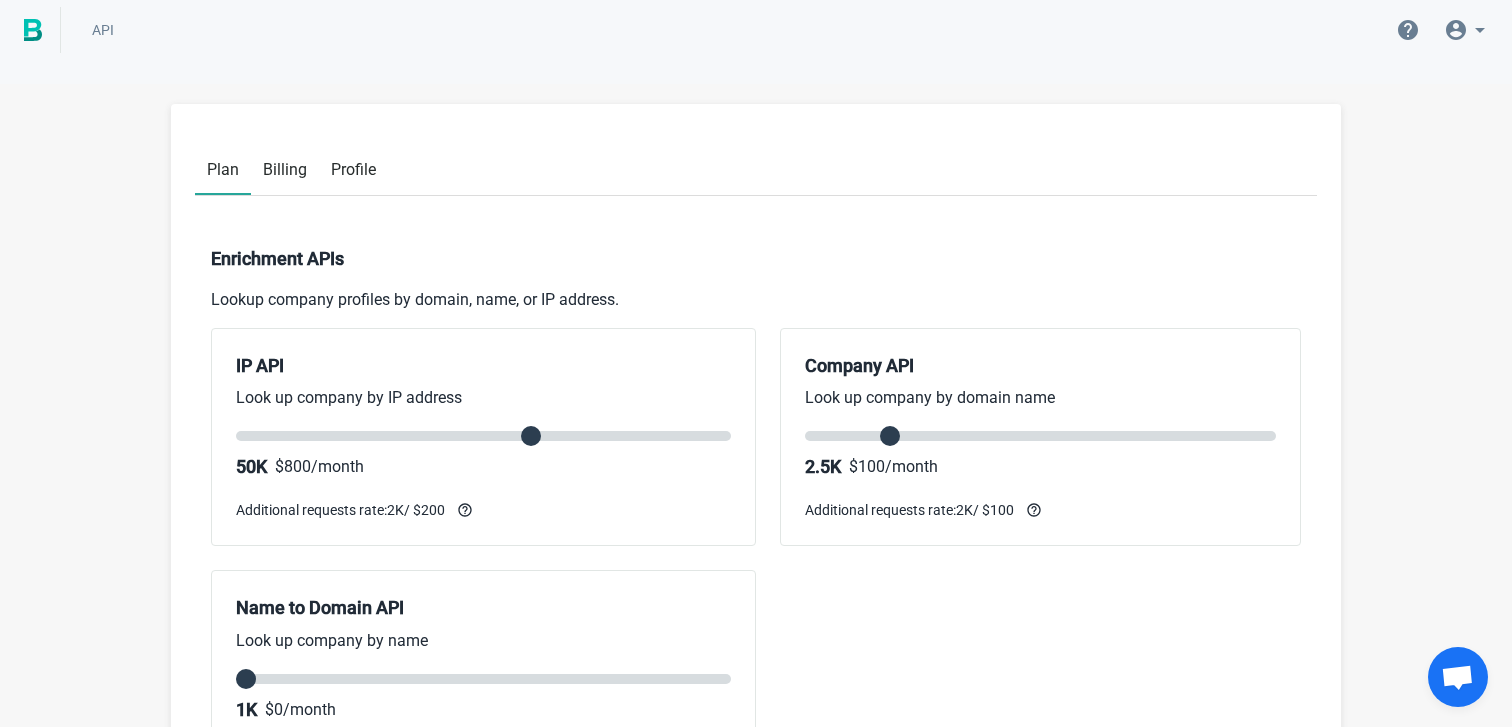 click on "/month" at bounding box center (337, 466) 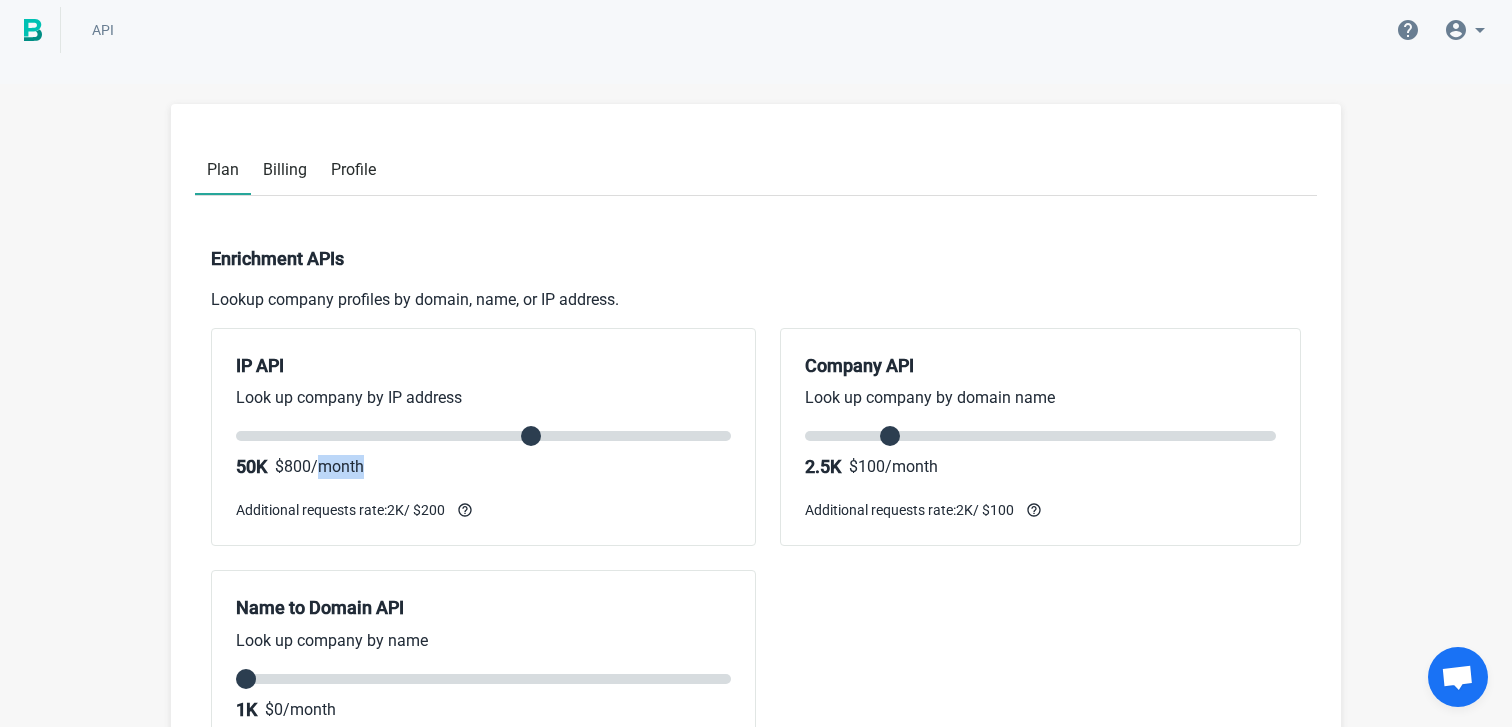 click on "/month" at bounding box center [337, 466] 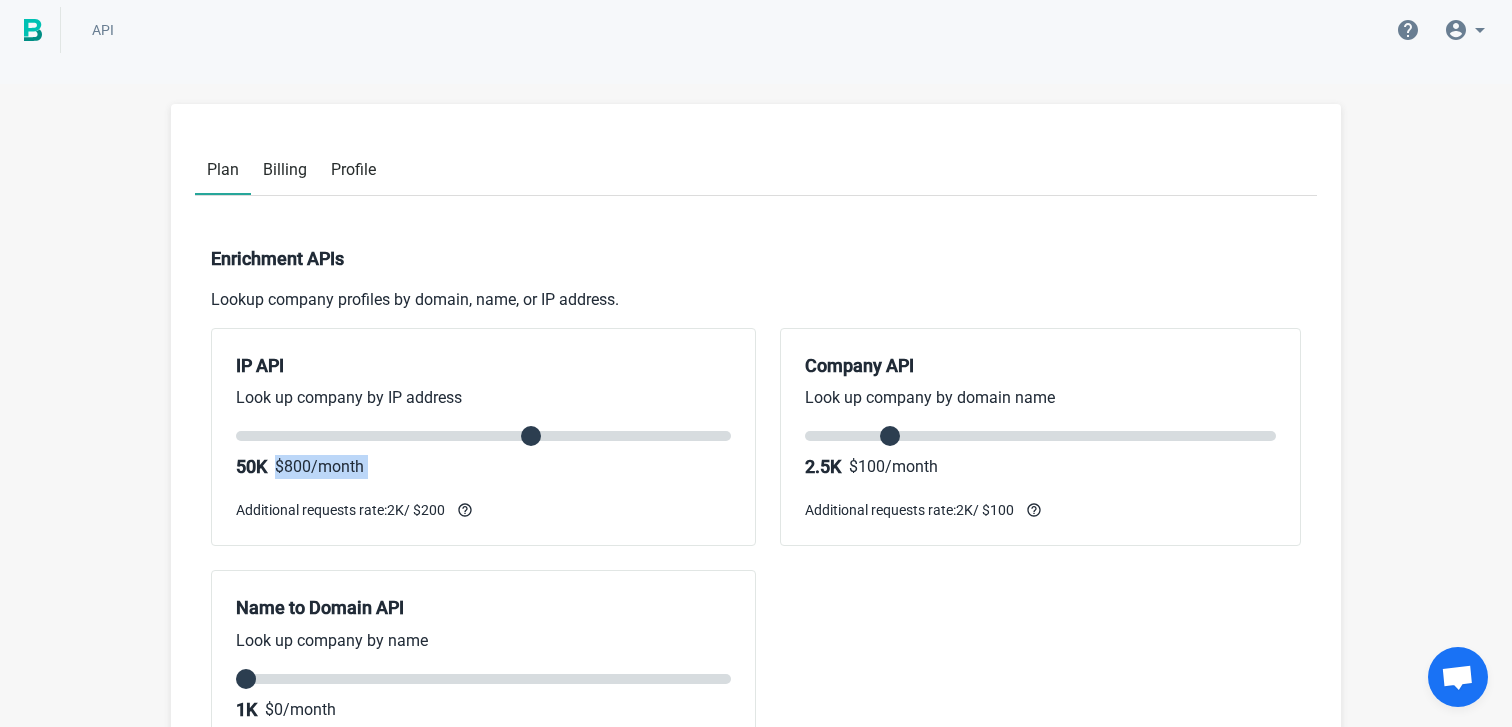 click on "/month" at bounding box center [337, 466] 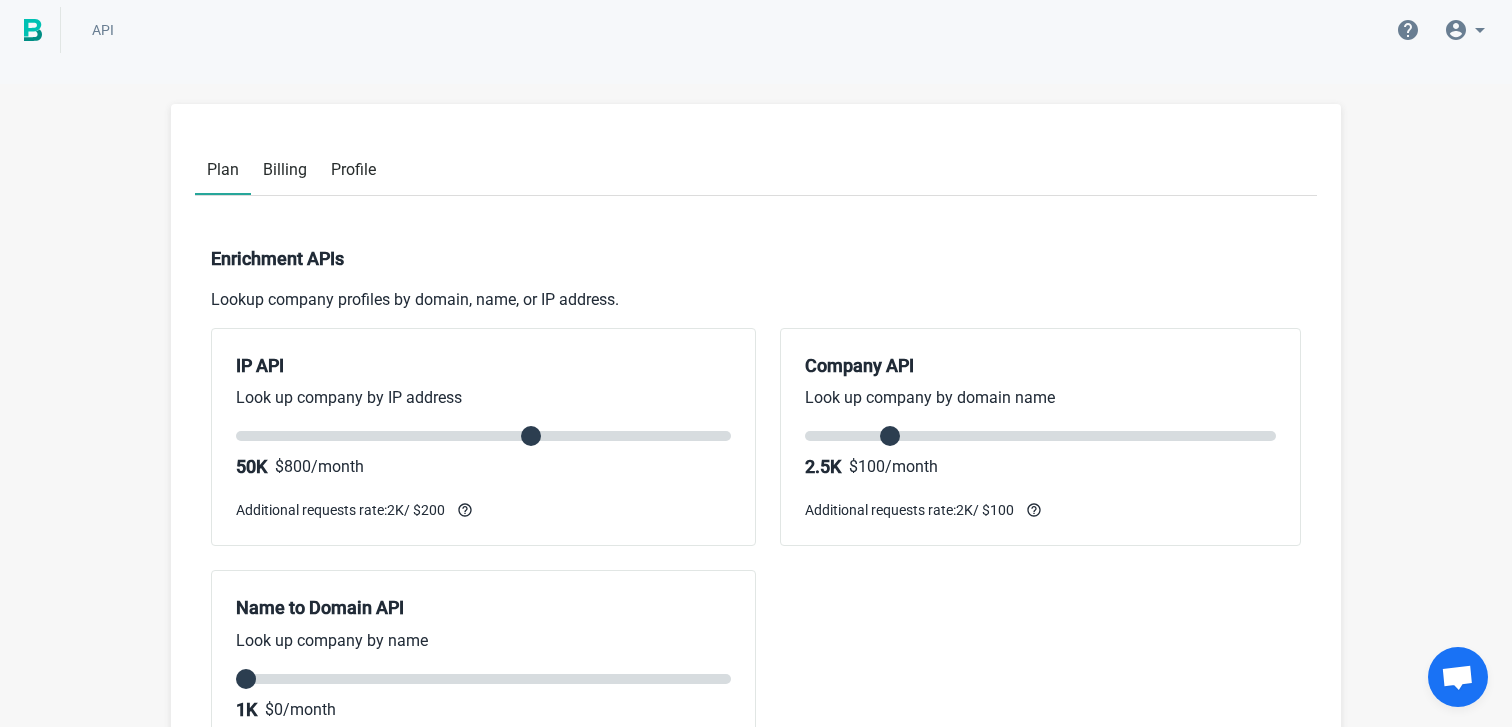 click on "$ 800 /month" at bounding box center (319, 467) 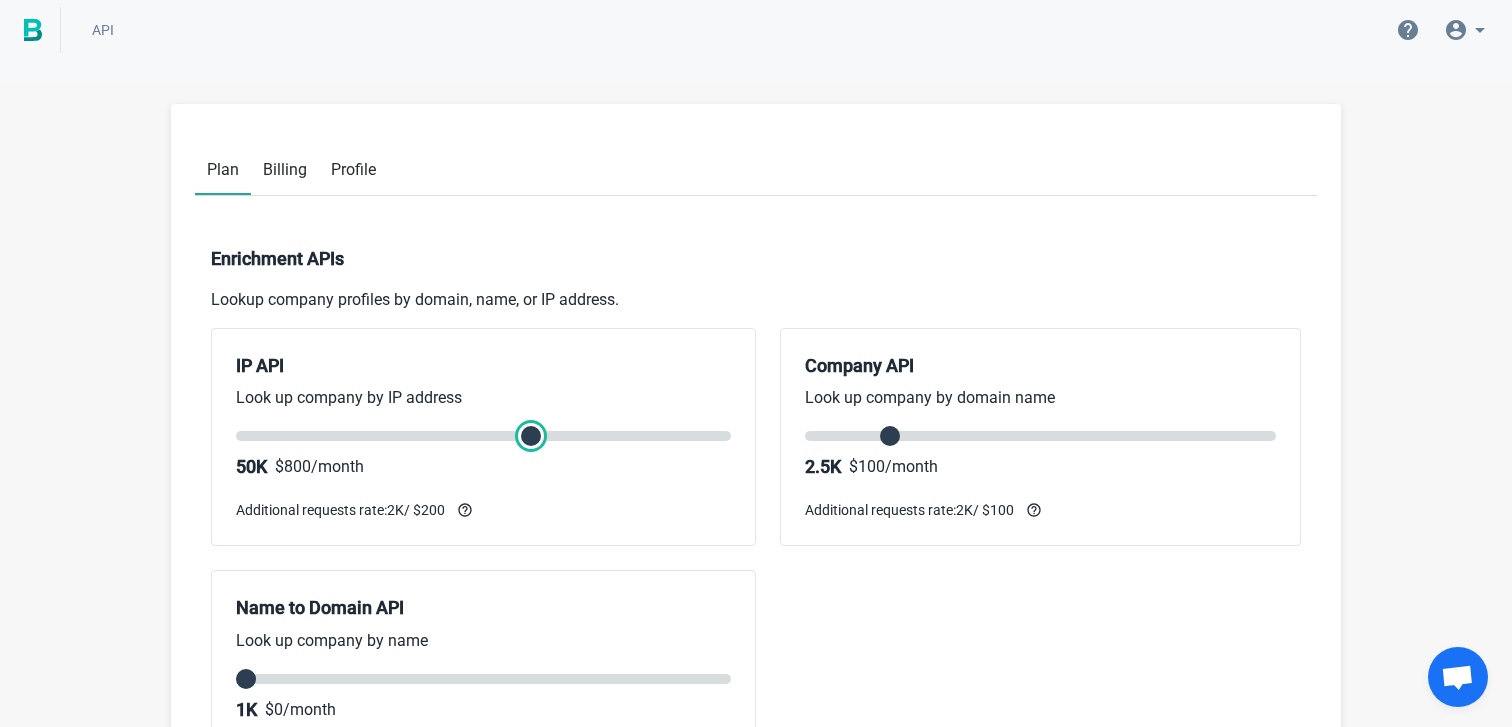 click at bounding box center (483, 436) 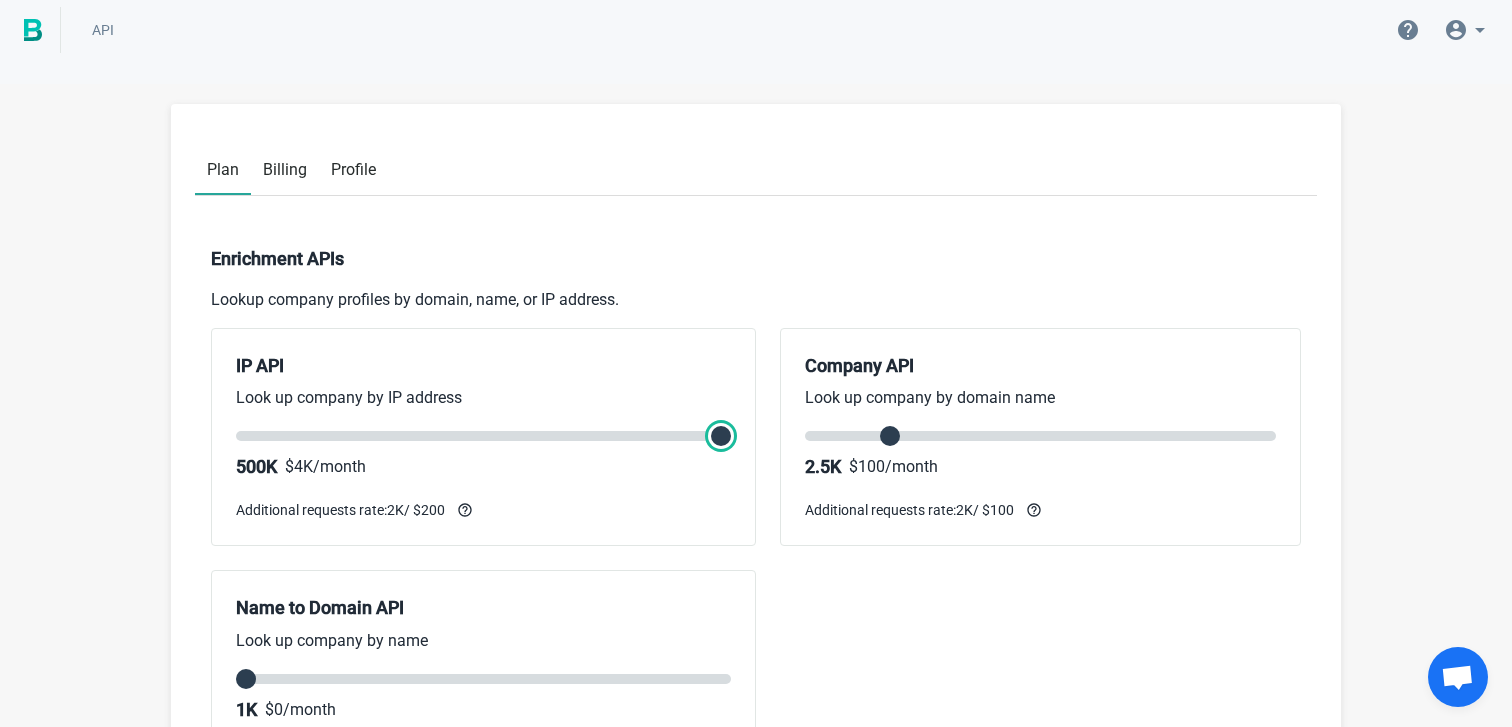 drag, startPoint x: 644, startPoint y: 432, endPoint x: 840, endPoint y: 443, distance: 196.30843 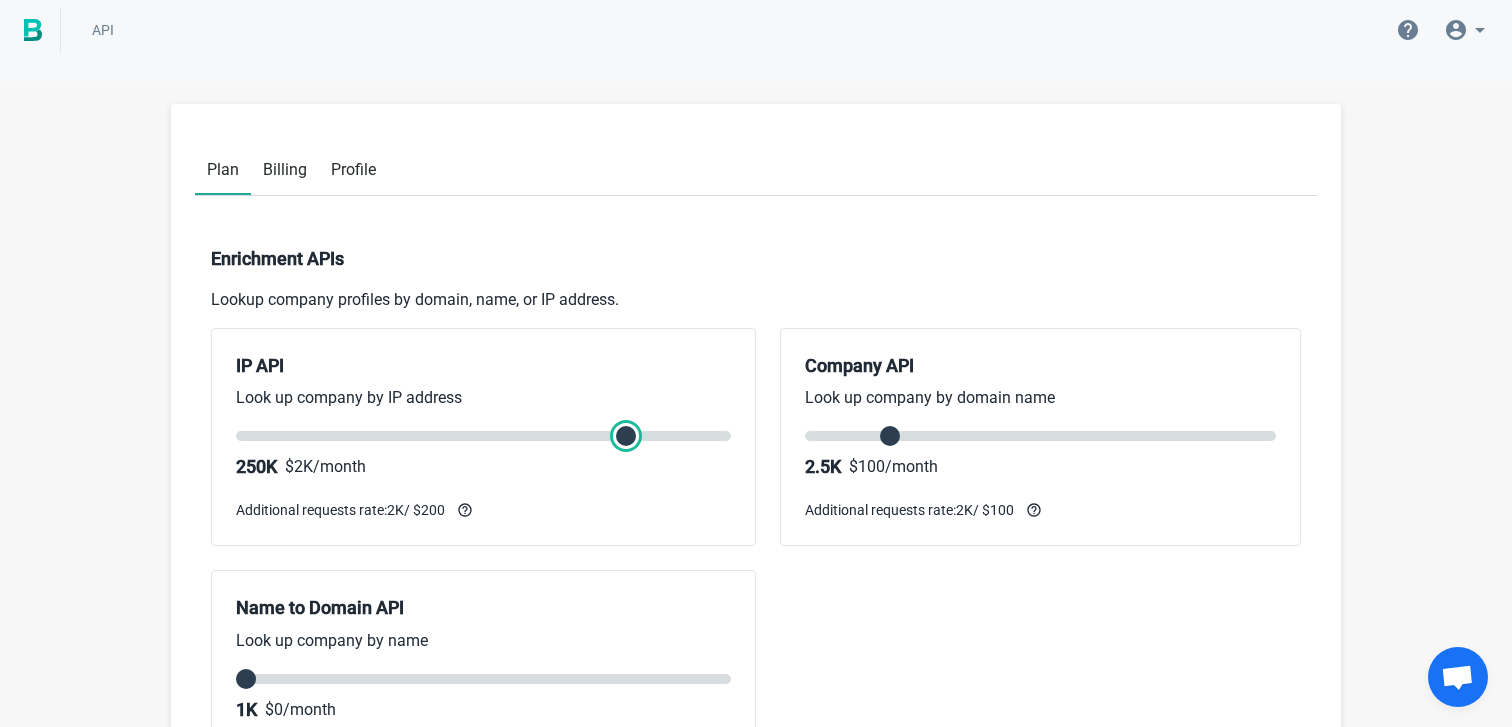 drag, startPoint x: 728, startPoint y: 430, endPoint x: 608, endPoint y: 436, distance: 120.14991 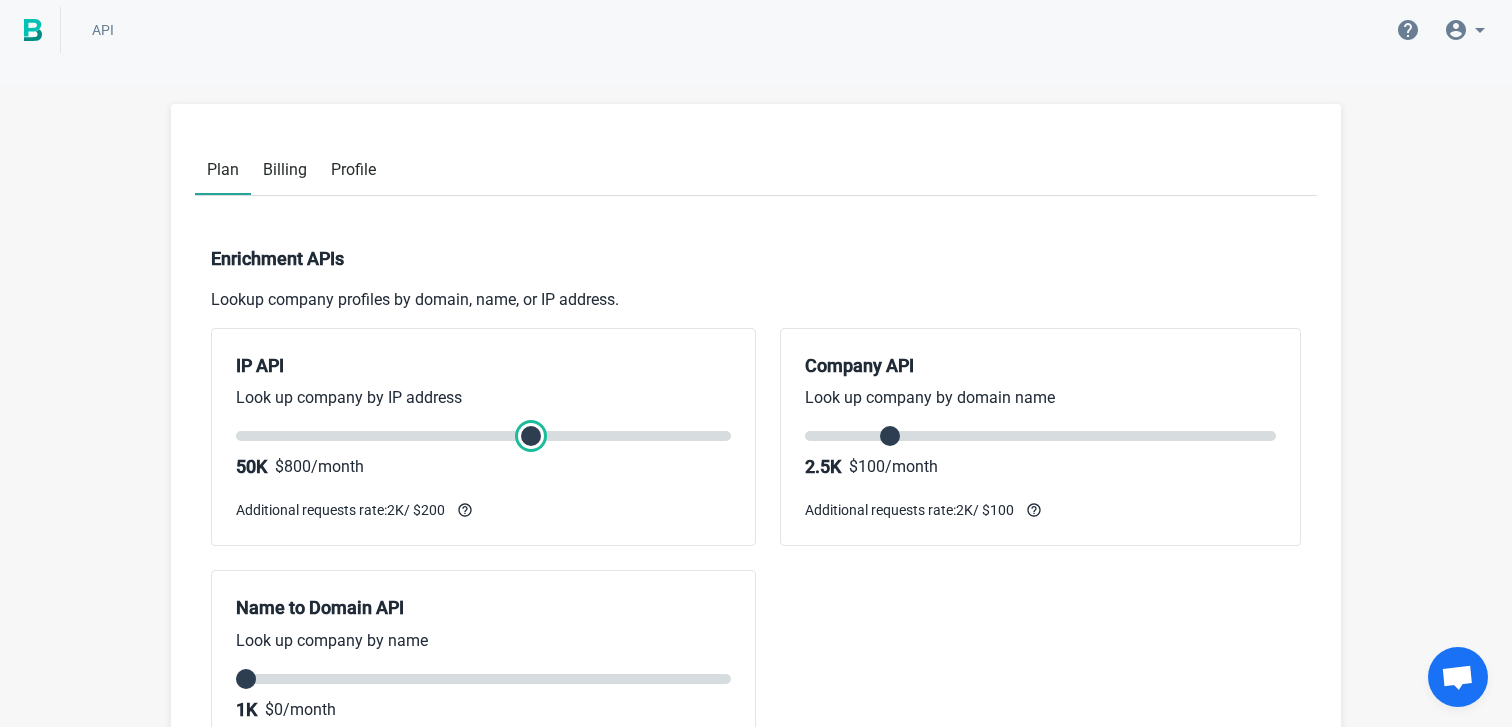 drag, startPoint x: 623, startPoint y: 437, endPoint x: 547, endPoint y: 431, distance: 76.23647 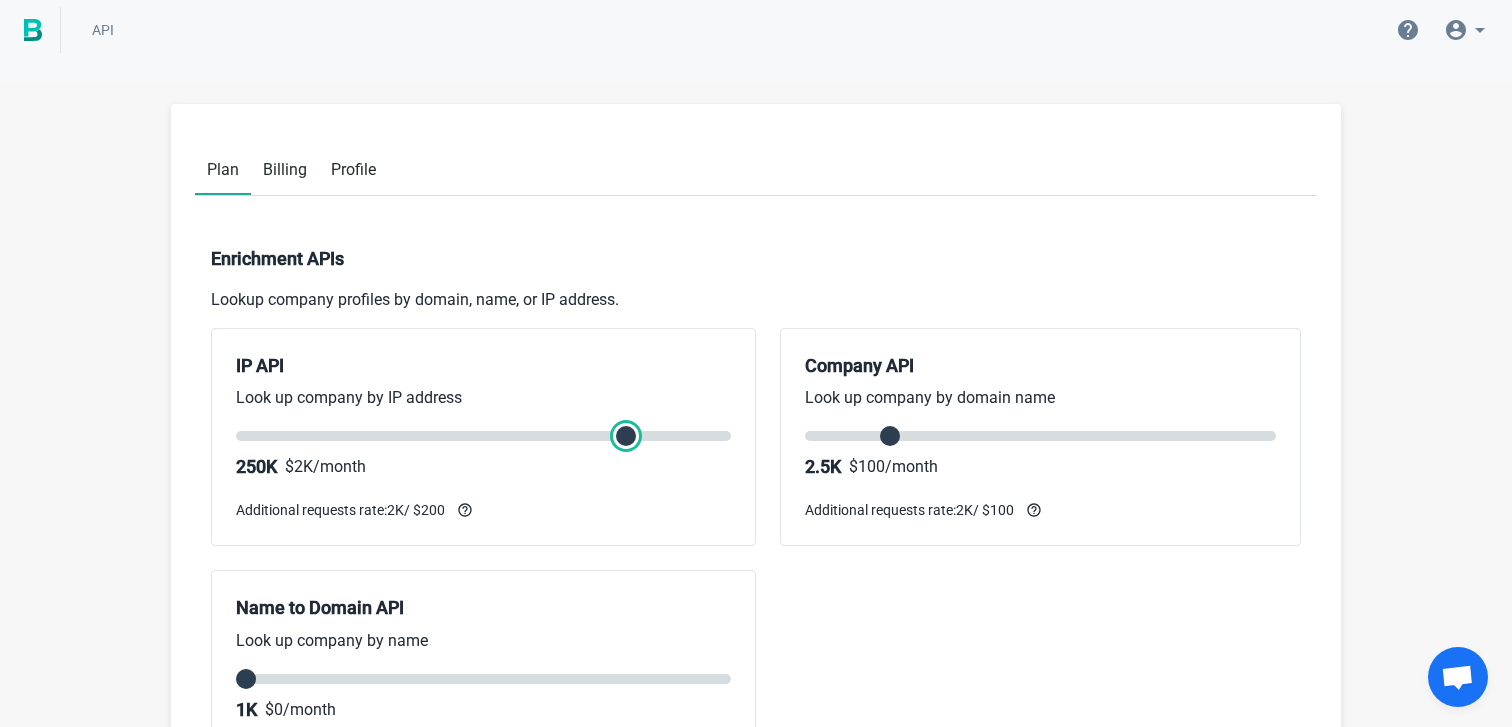 drag, startPoint x: 531, startPoint y: 428, endPoint x: 610, endPoint y: 452, distance: 82.565125 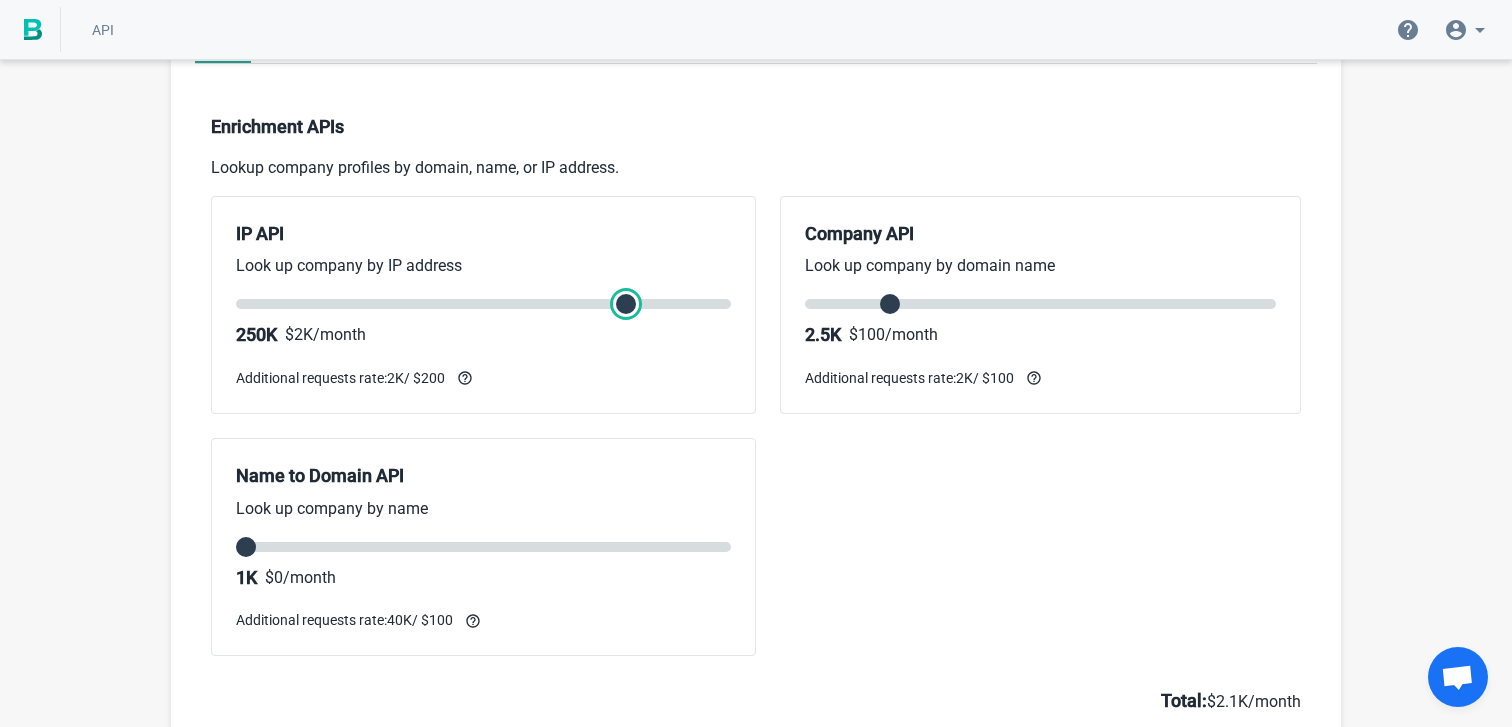 scroll, scrollTop: 161, scrollLeft: 0, axis: vertical 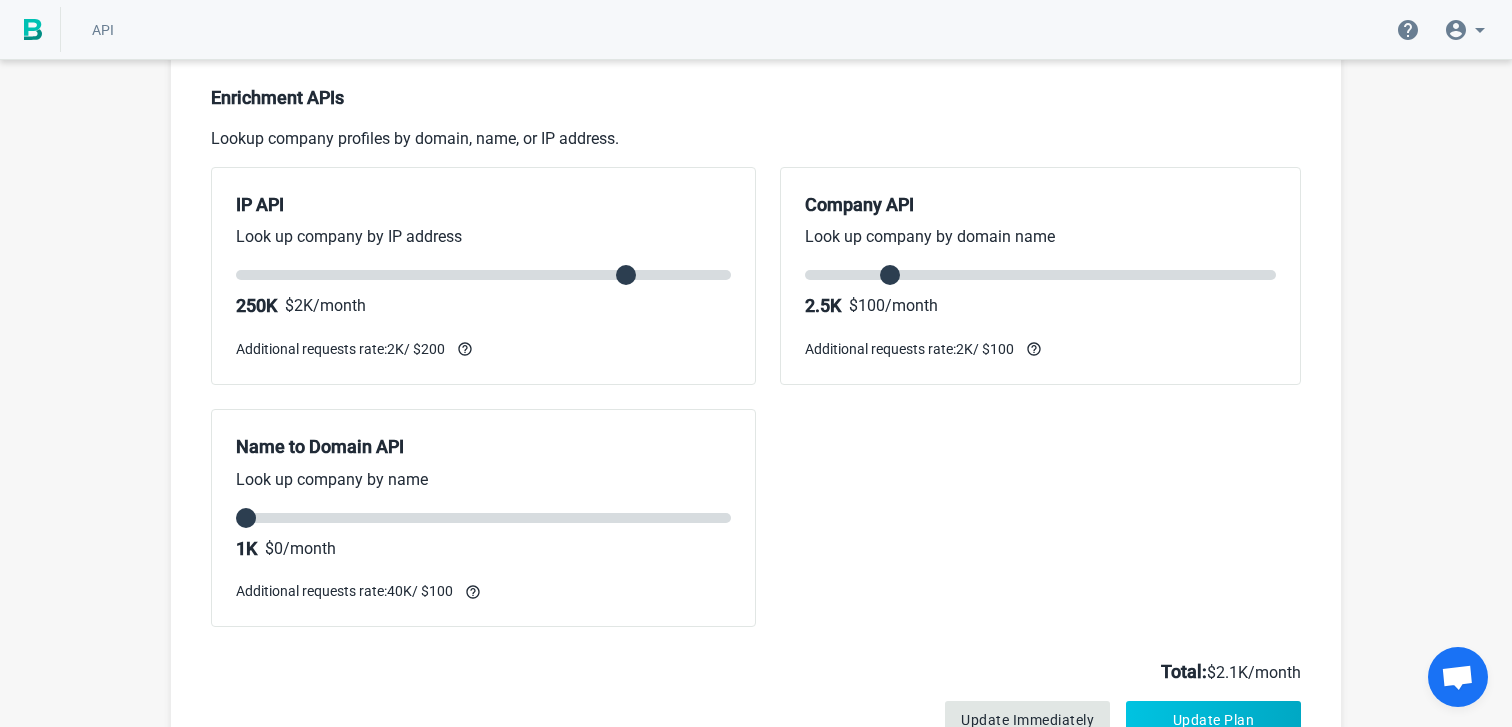 click on "Name to Domain API" at bounding box center [483, 447] 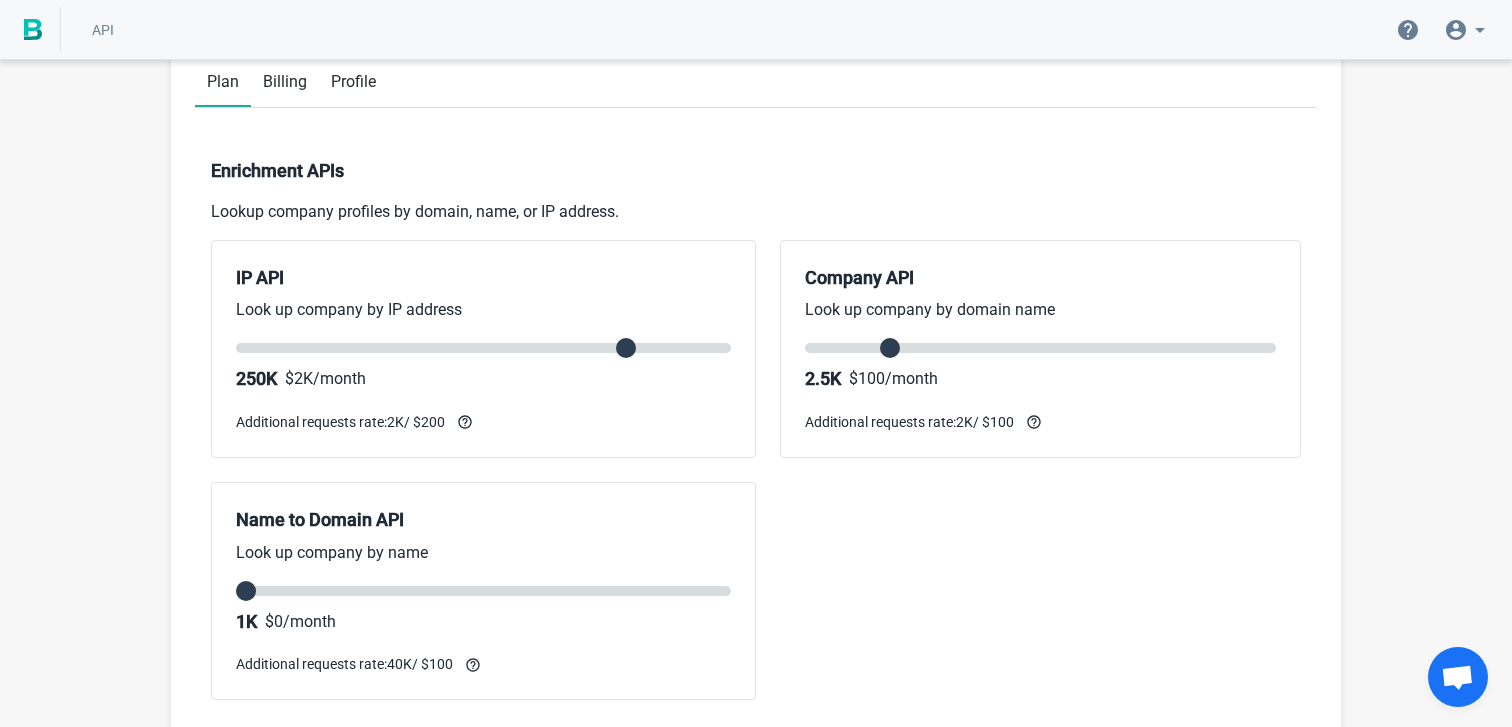 scroll, scrollTop: 78, scrollLeft: 0, axis: vertical 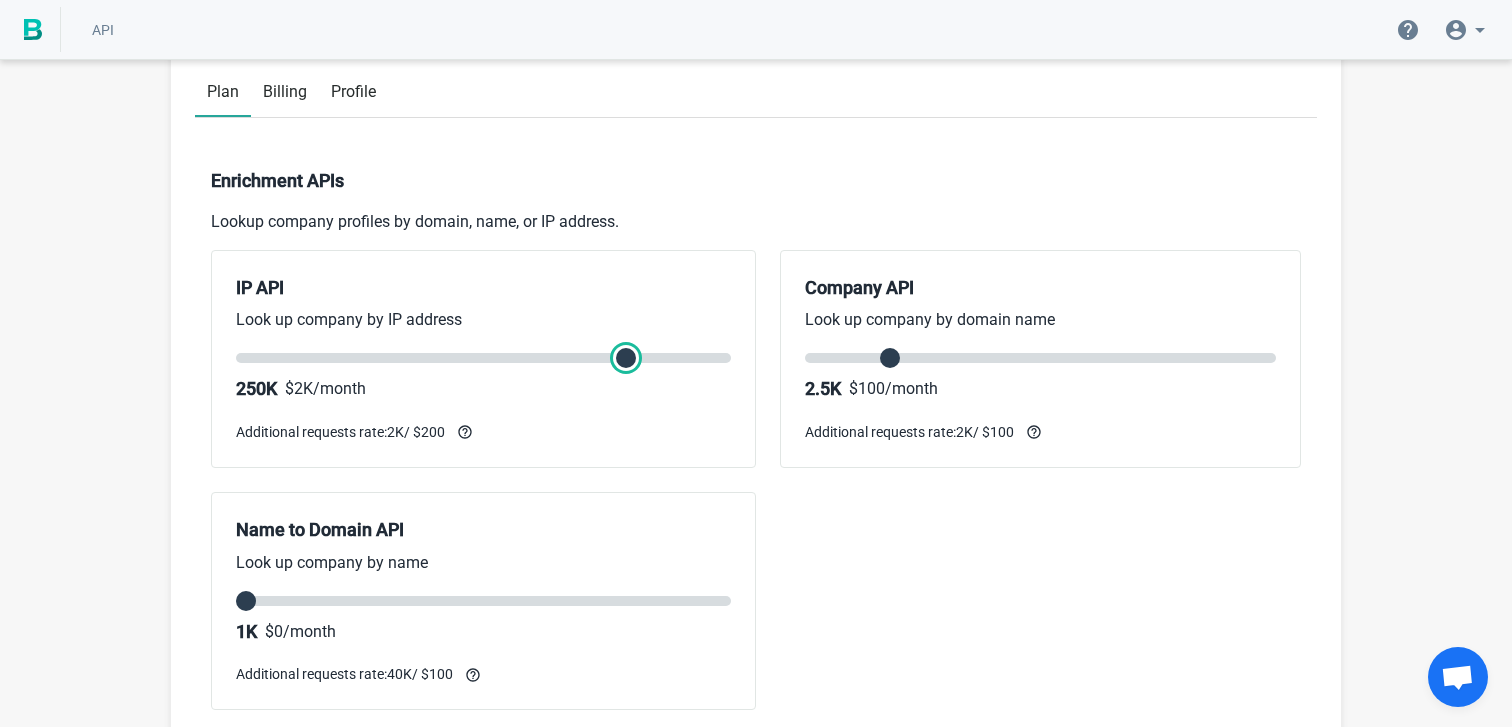 click at bounding box center [483, 358] 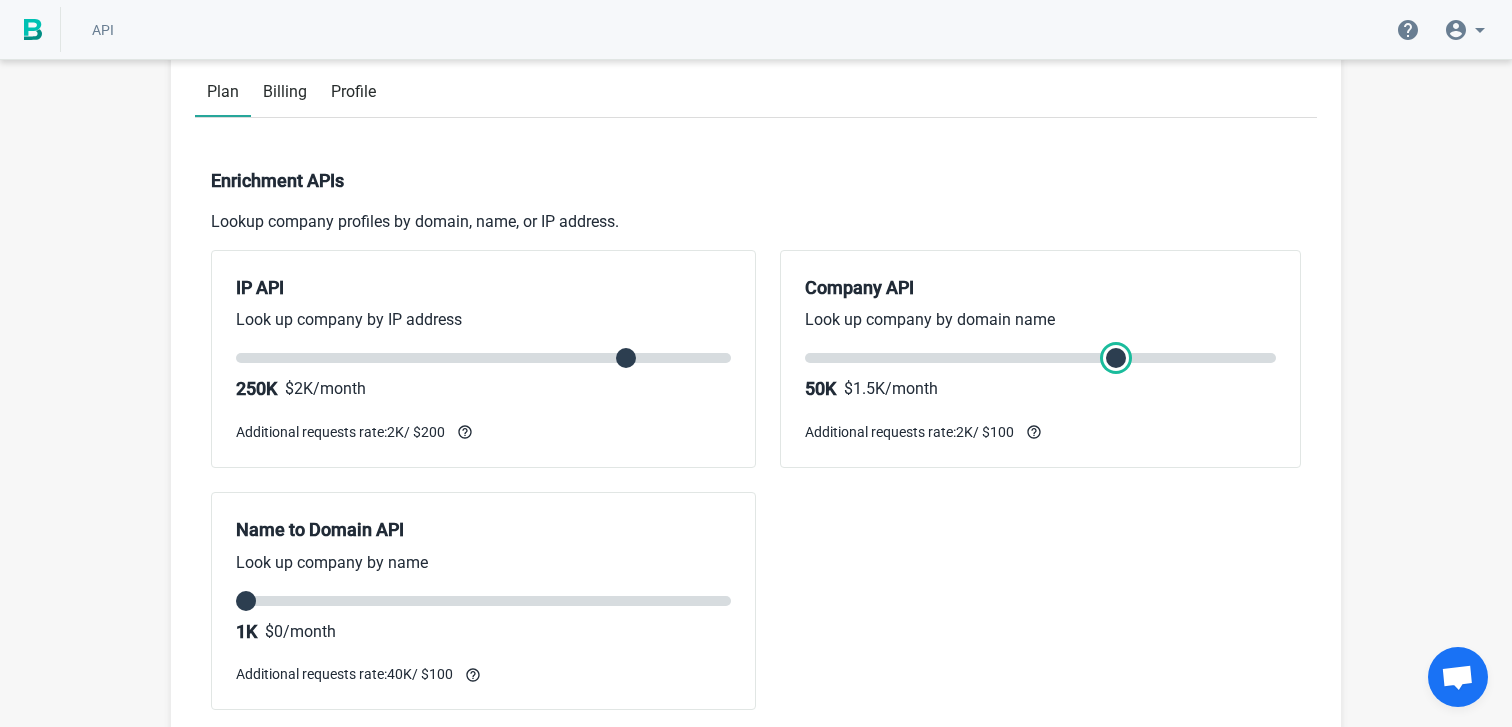 drag, startPoint x: 898, startPoint y: 359, endPoint x: 1090, endPoint y: 363, distance: 192.04166 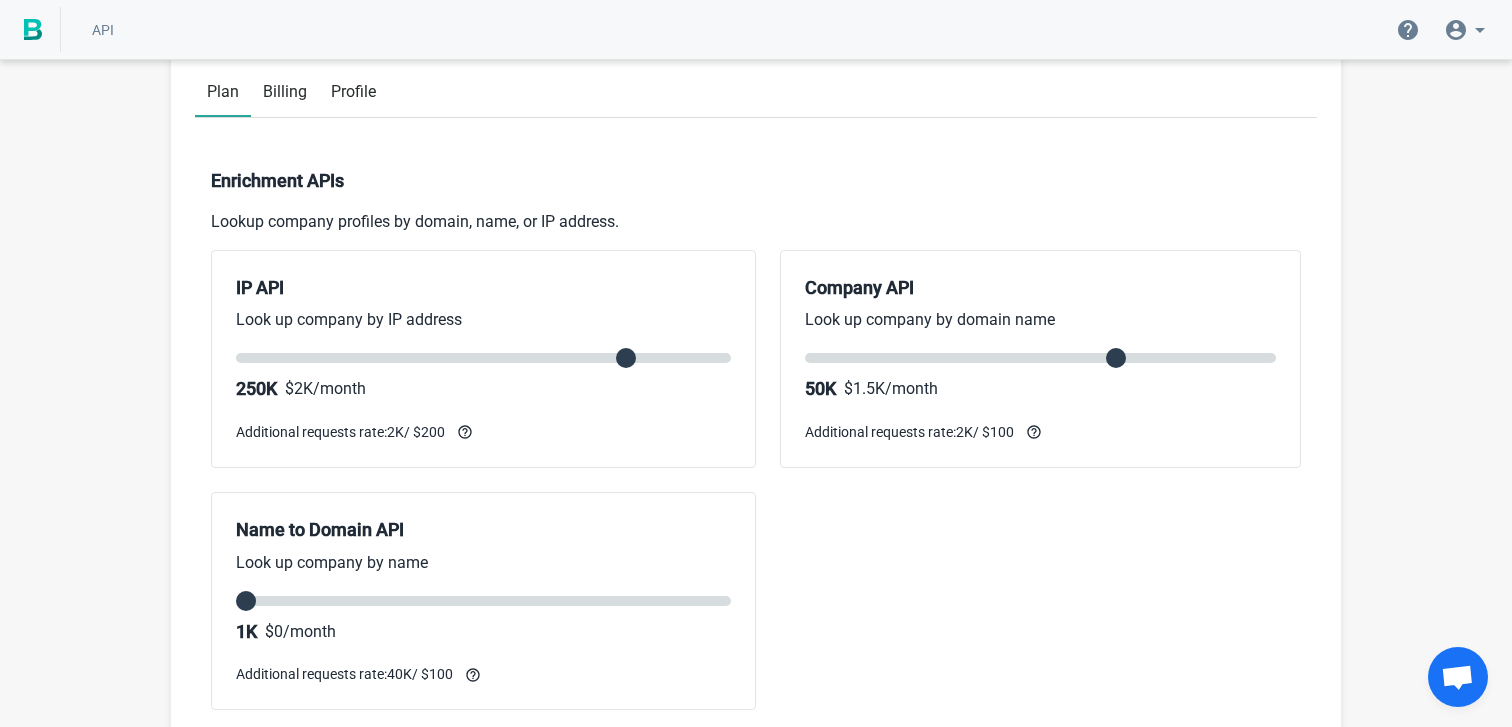 drag, startPoint x: 649, startPoint y: 343, endPoint x: 666, endPoint y: 365, distance: 27.802877 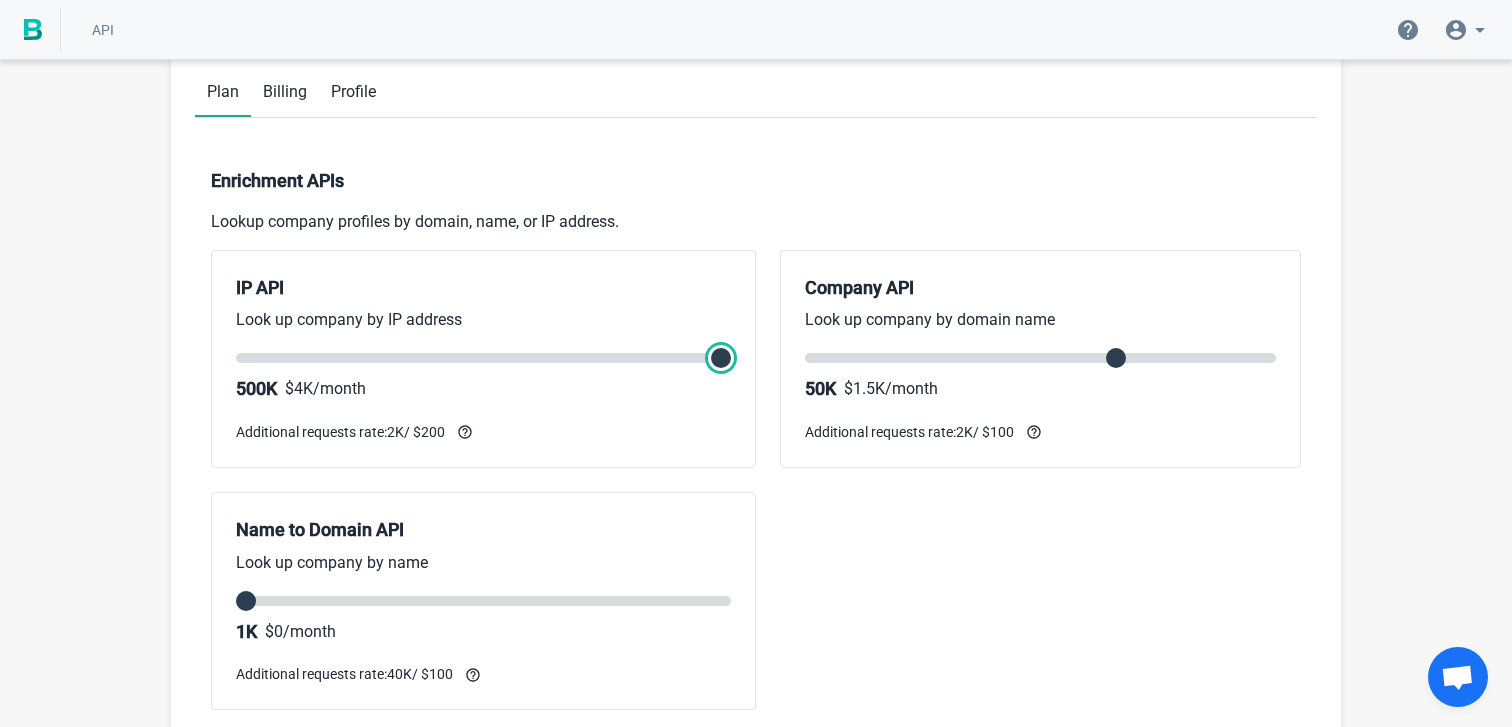 type on "4" 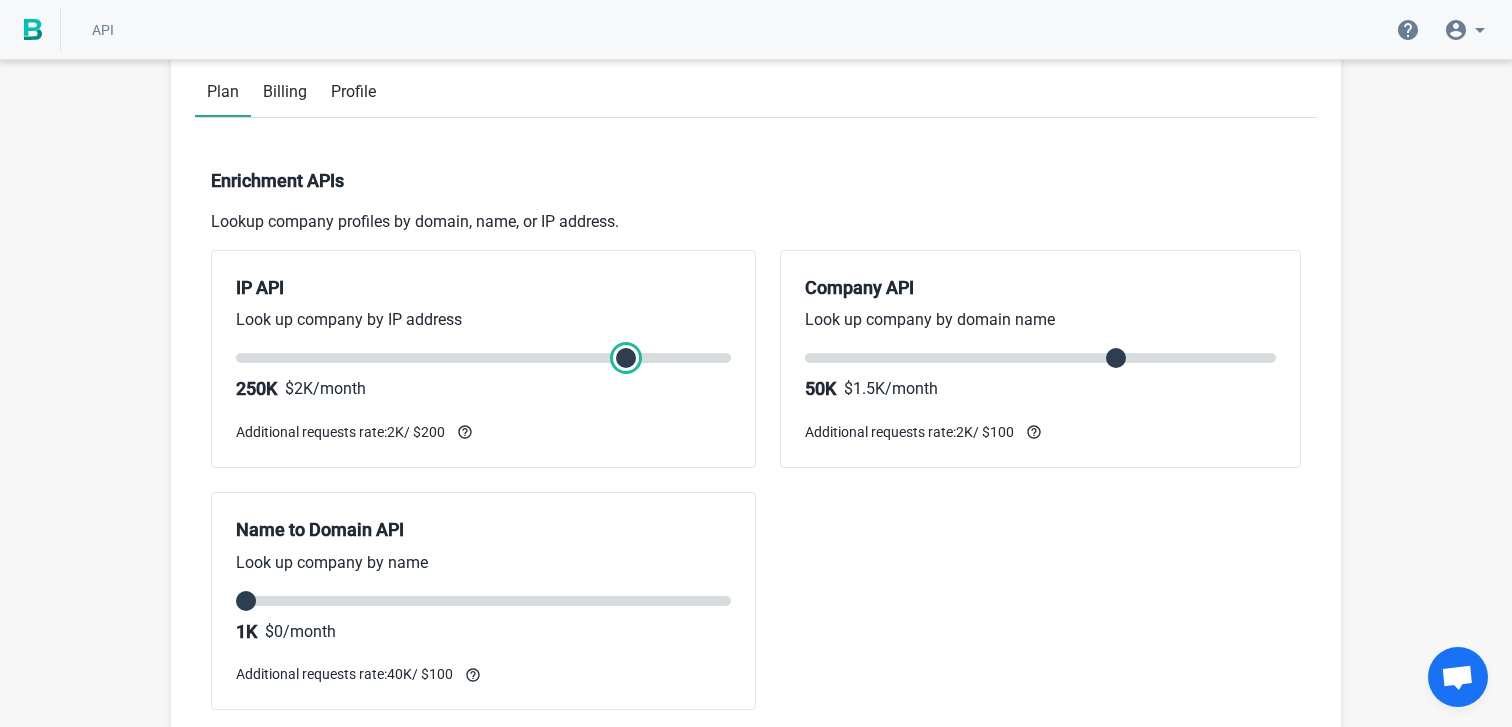 drag, startPoint x: 642, startPoint y: 358, endPoint x: 535, endPoint y: 379, distance: 109.041275 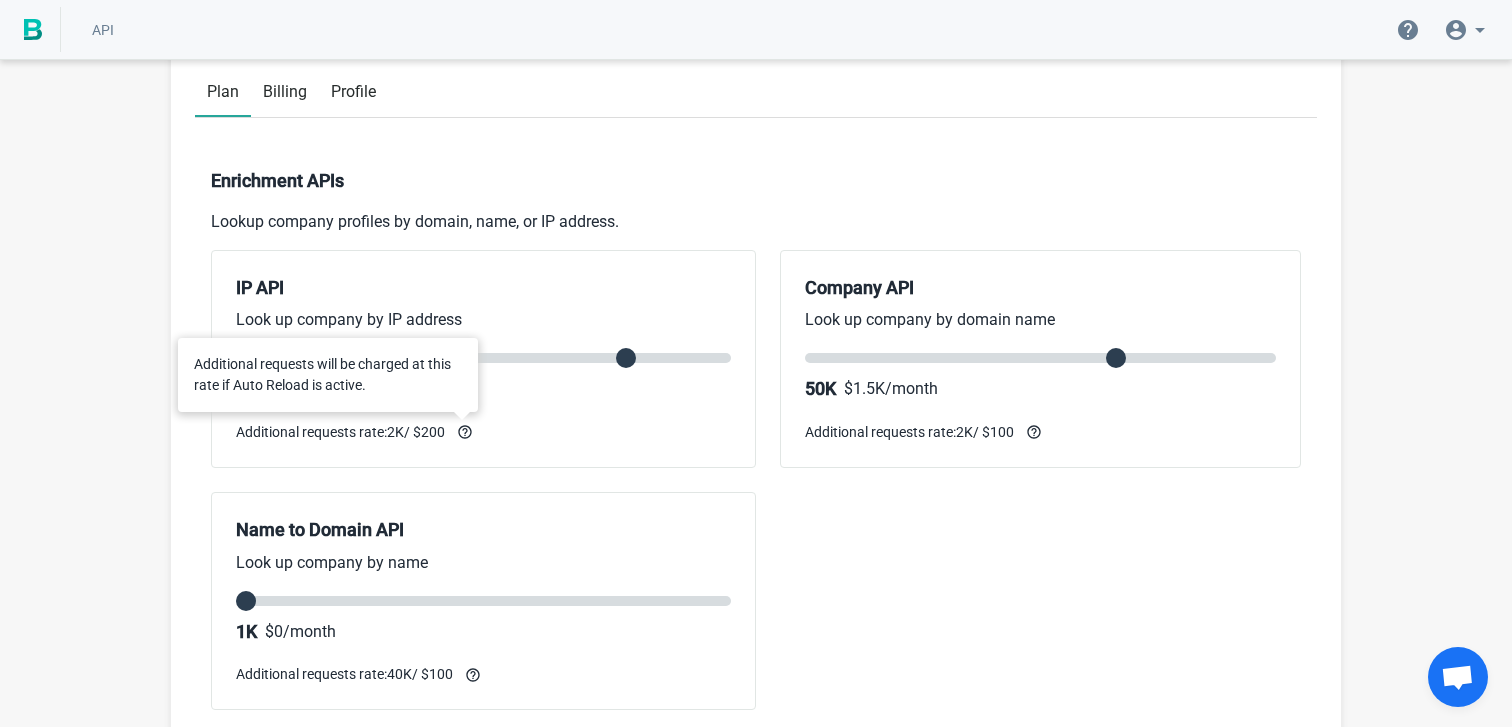 click 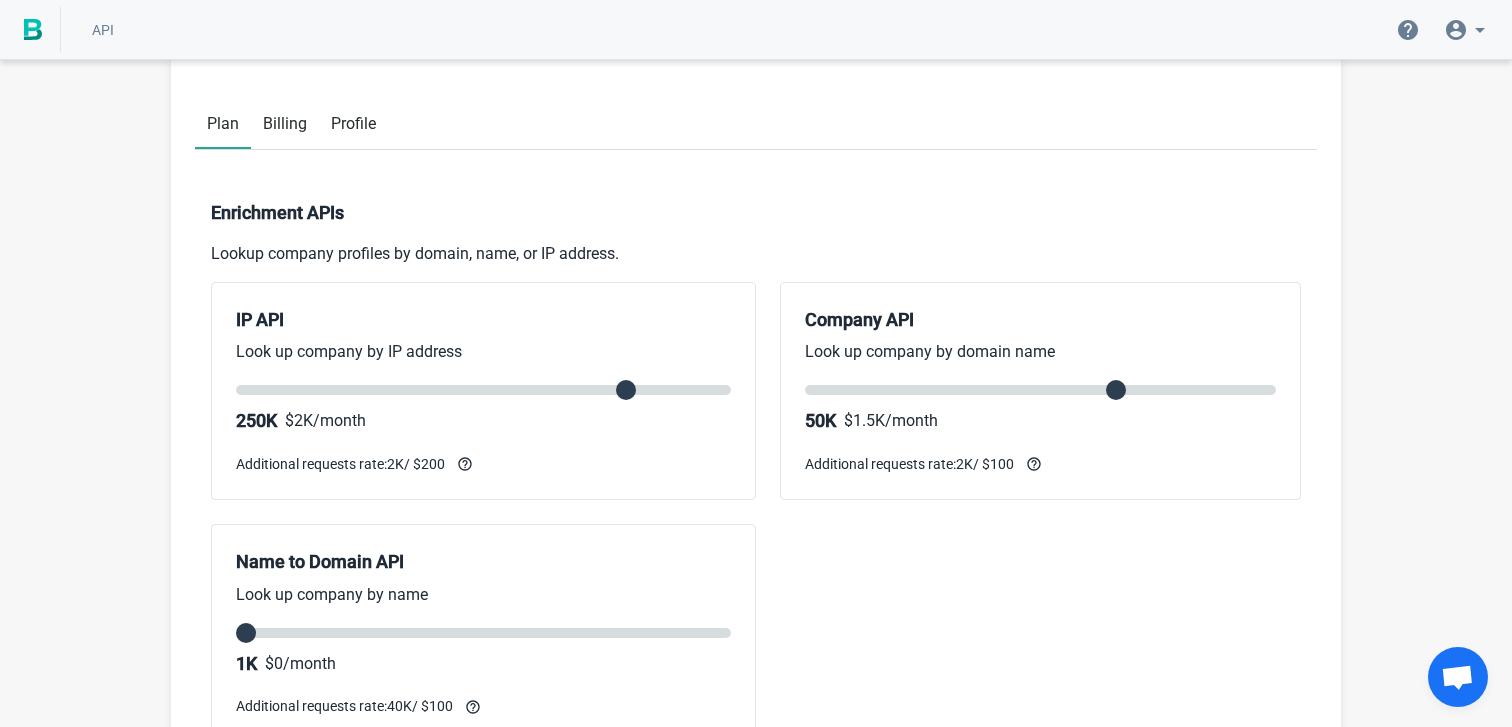 scroll, scrollTop: 0, scrollLeft: 0, axis: both 